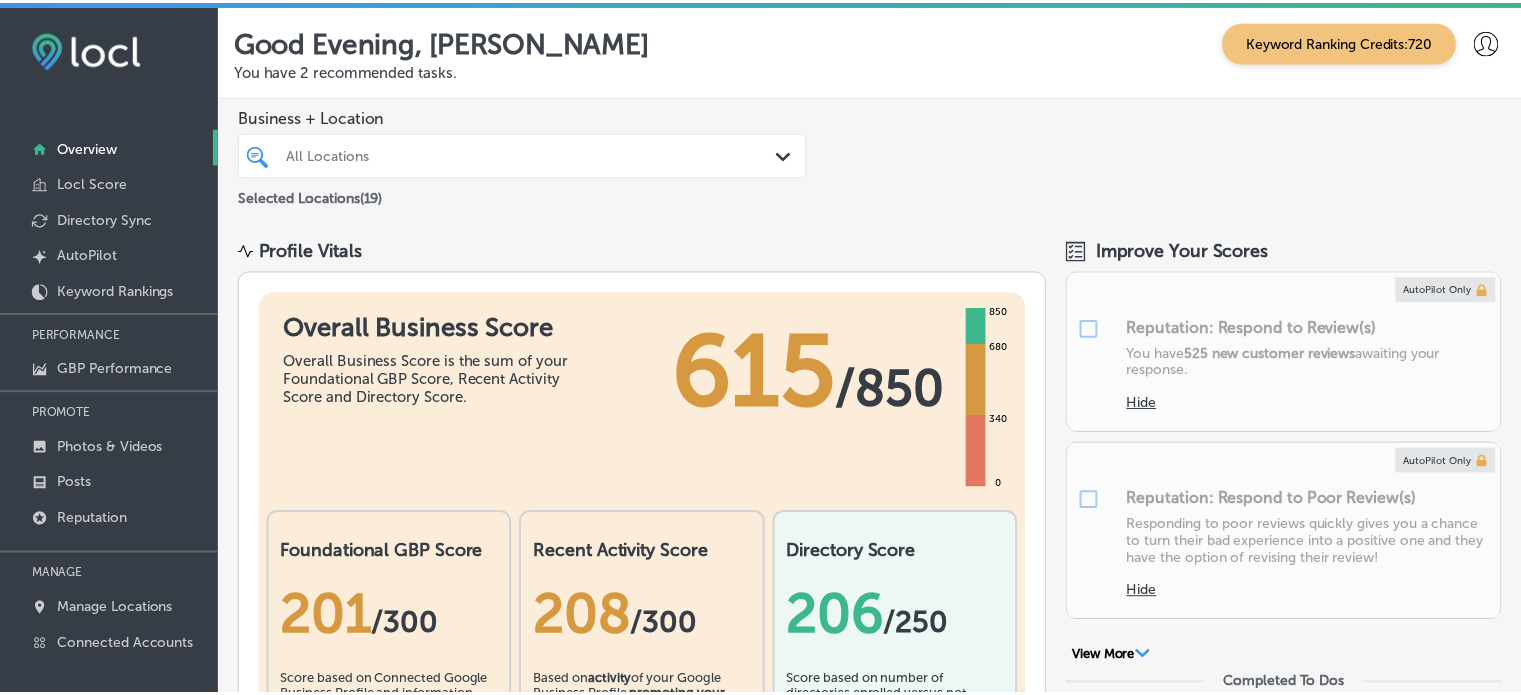 scroll, scrollTop: 0, scrollLeft: 0, axis: both 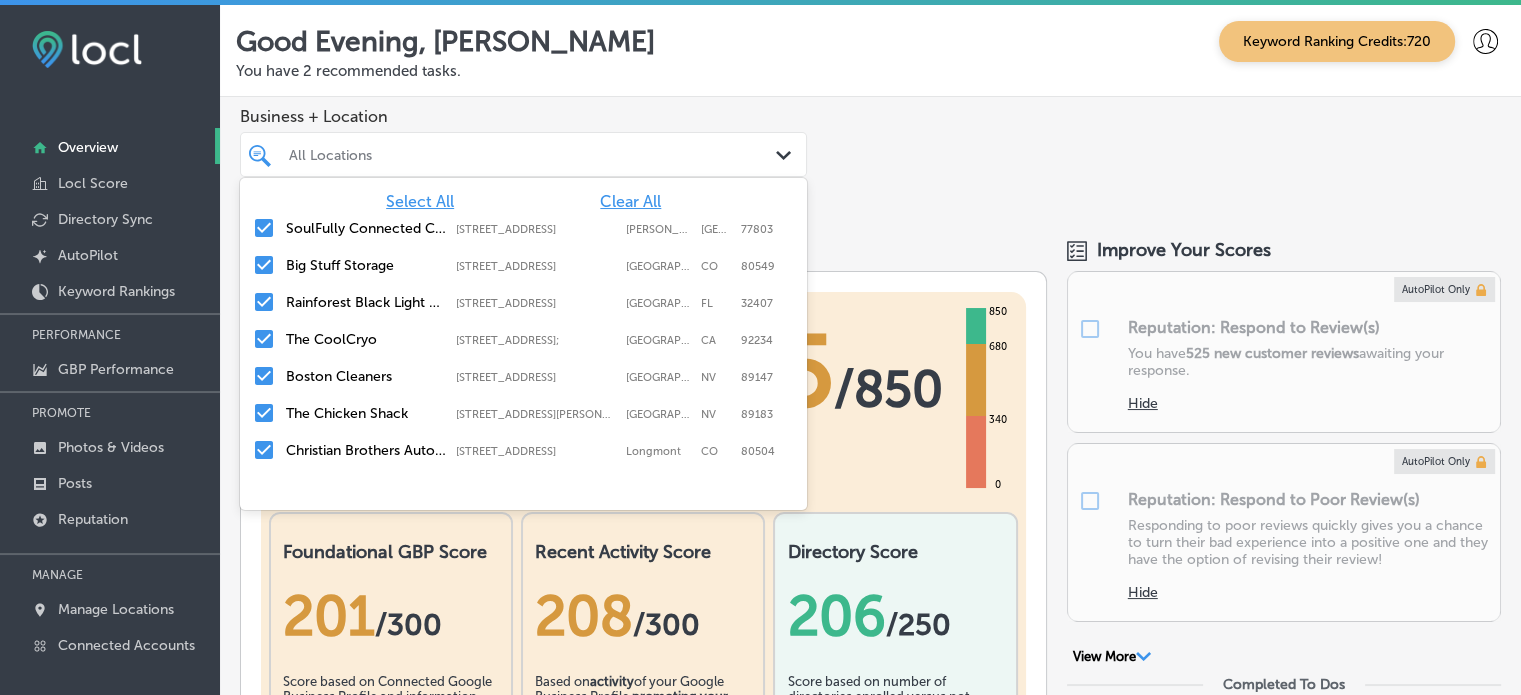 click at bounding box center [500, 154] 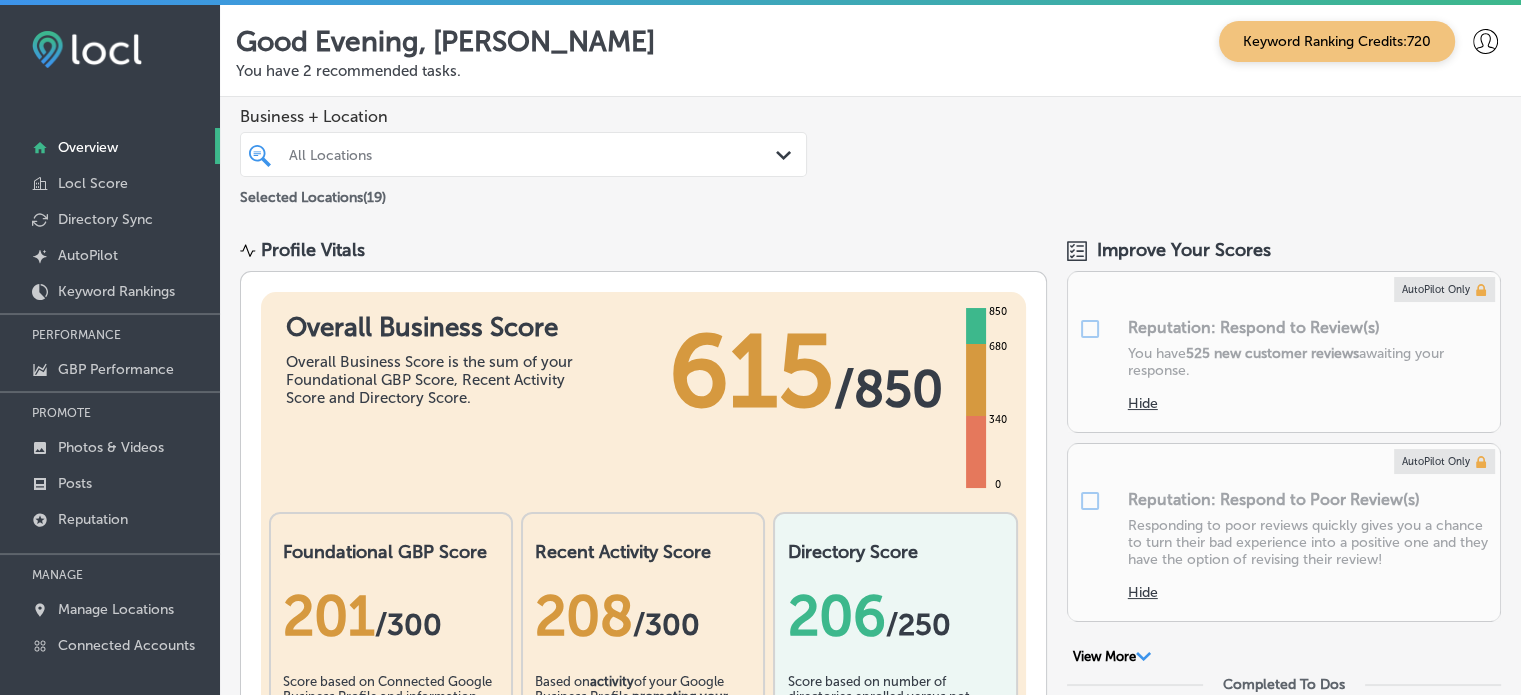 click on "Good Evening, Harvey Keyword Ranking Credits:  720
You have 2 recommended tasks." at bounding box center [870, 51] 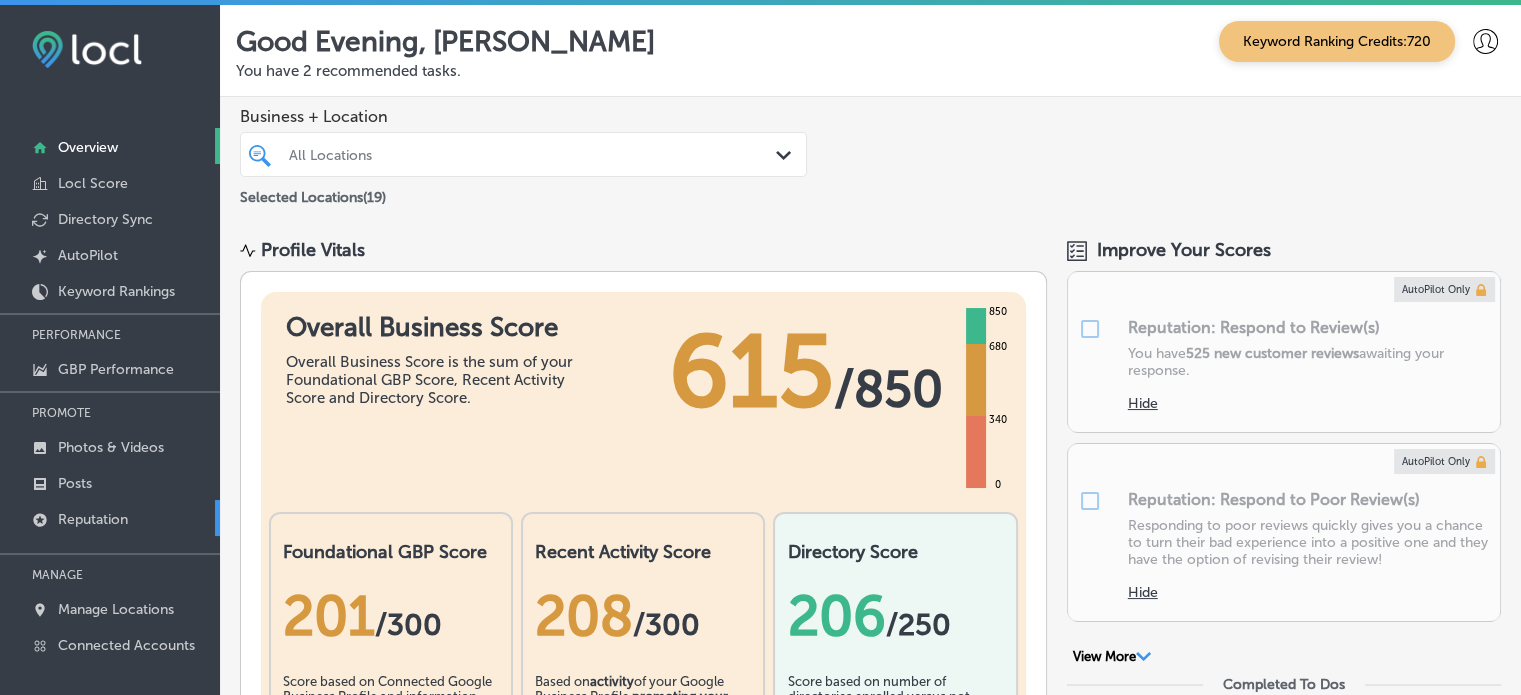 click on "Reputation" at bounding box center [93, 519] 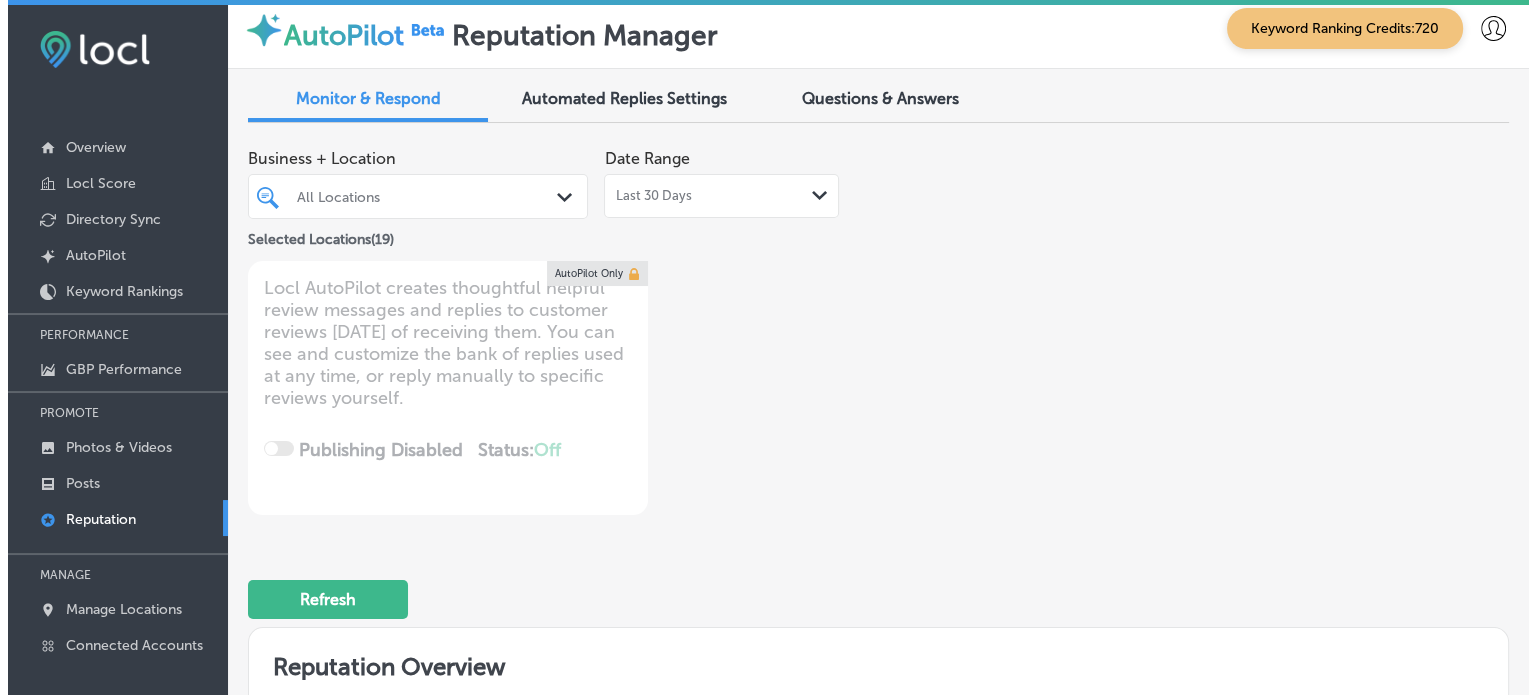 scroll, scrollTop: 0, scrollLeft: 0, axis: both 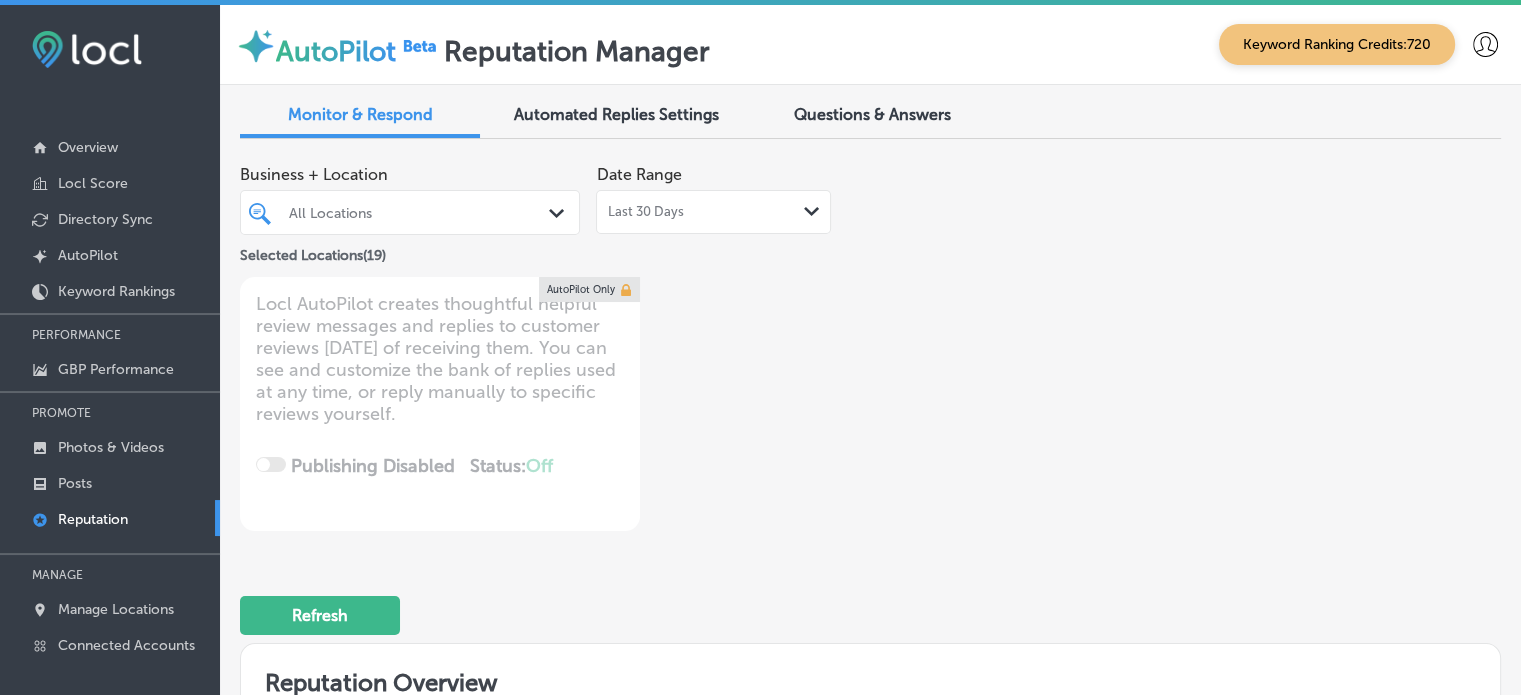 click on "Last 30 Days
Path
Created with Sketch." at bounding box center (713, 212) 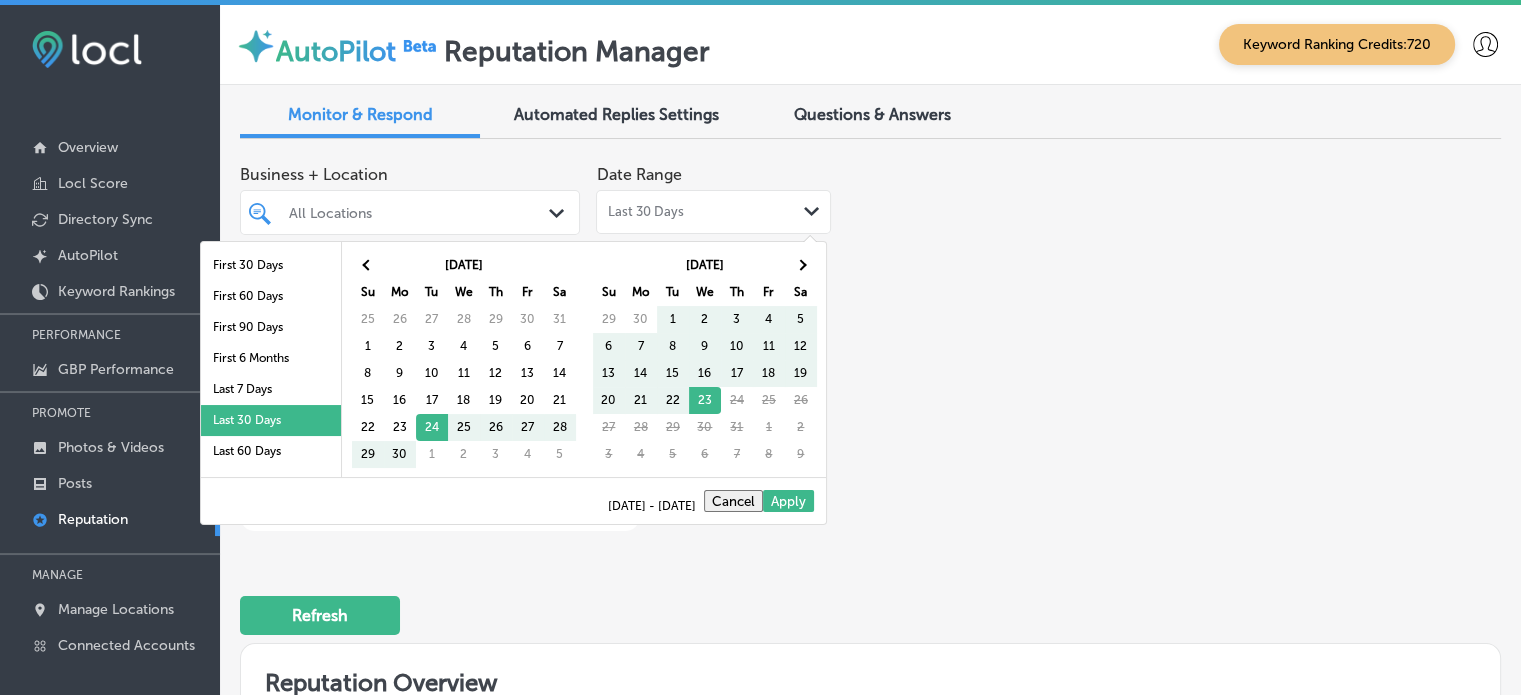 click on "Last 30 Days" at bounding box center [271, 420] 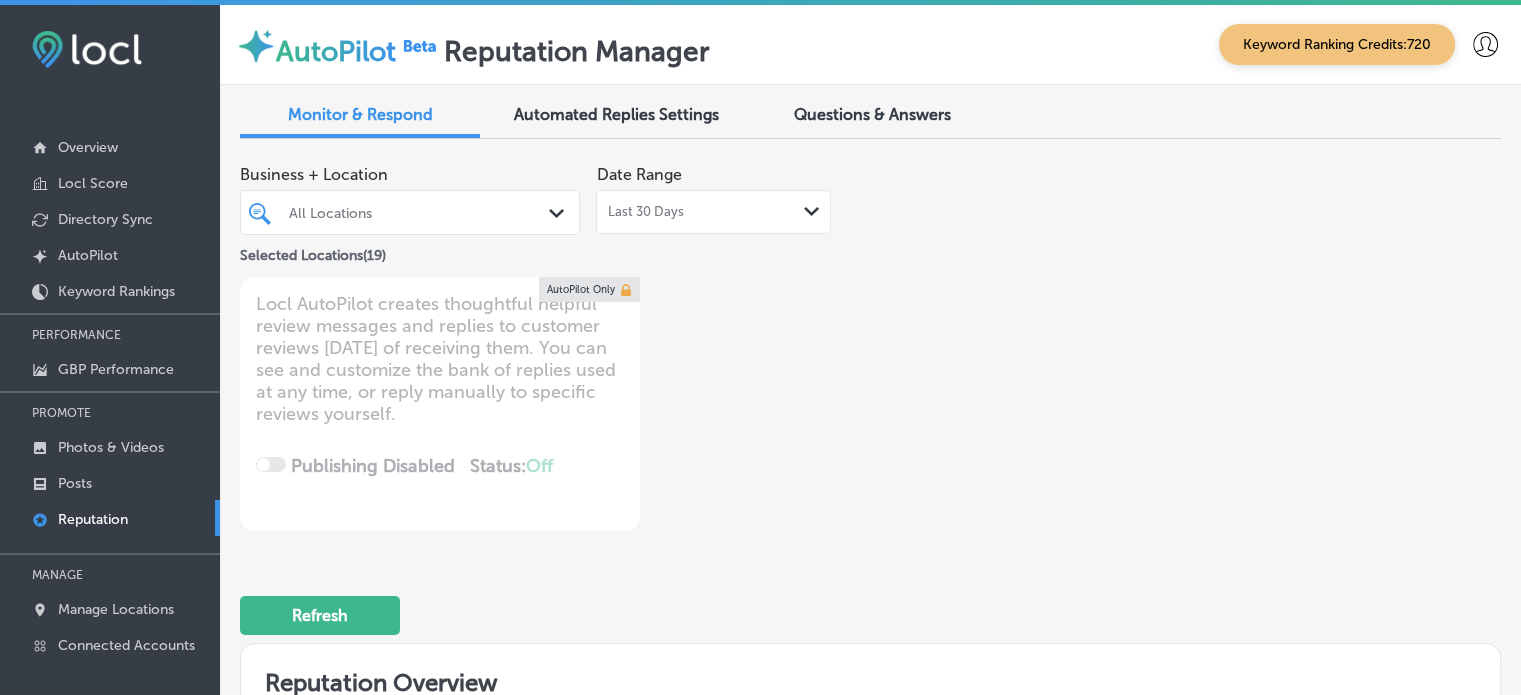 click at bounding box center (398, 212) 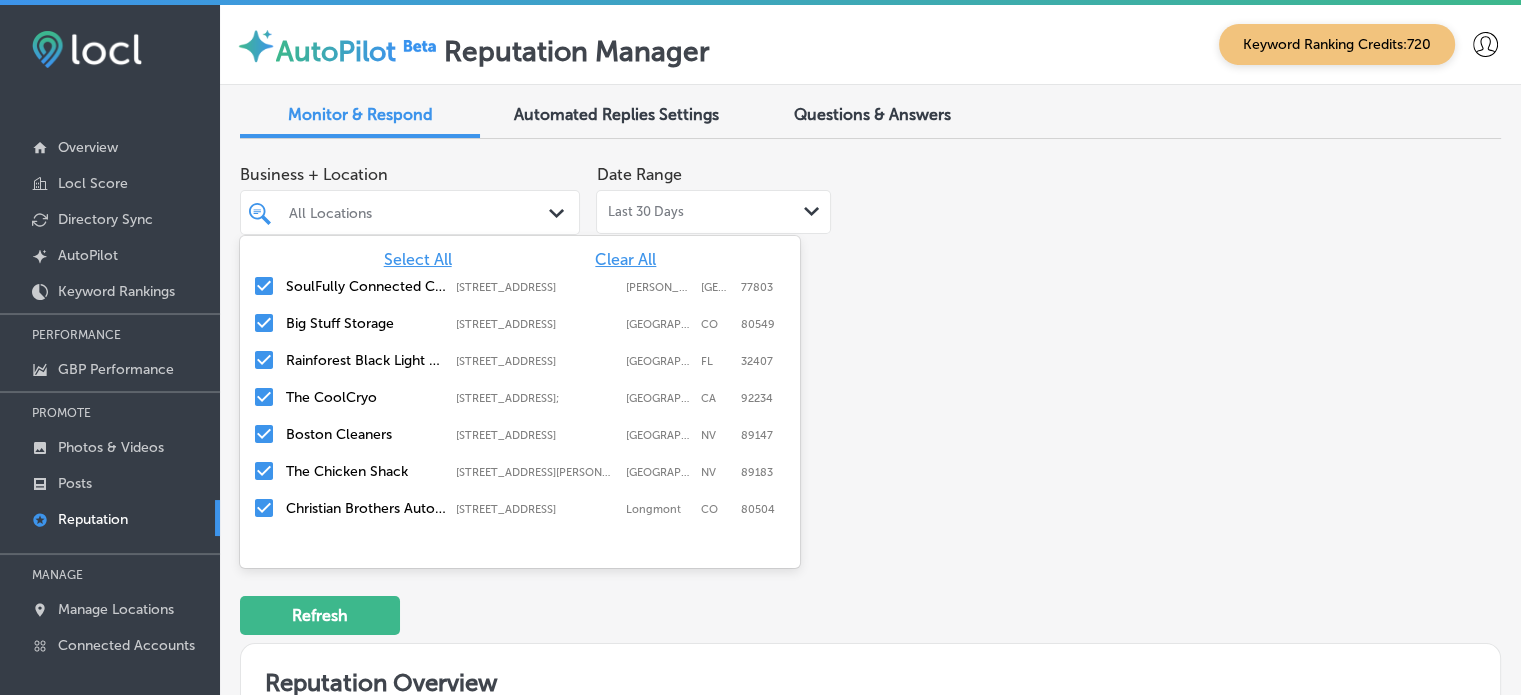 click on "Business + Location      option  focused, 1 of 20. 20 results available. Use Up and Down to choose options, press Enter to select the currently focused option, press Escape to exit the menu, press Tab to select the option and exit the menu.
All Locations
Path
Created with Sketch.
Select All Clear All SoulFully Connected Counseling PLLC 401 N. Main Street; Suite 106, Bryan, TX, 77803 401 N. Main Street; Suite 106 Bryan TX 77803 Big Stuff Storage 6205 Northeast Frontage Road, Wellington, CO, 80549 6205 Northeast Frontage Road Wellington CO 80549 Rainforest Black Light Golf & Arcade 9129 Front Beach Rd, Panama City Beach, FL, 32407 9129 Front Beach Rd Panama City Beach FL 32407 The CoolCryo 67555 E Palm Canyon Dr Suite E103;, Cathedral City, CA, 92234 67555 E Palm Canyon Dr Suite E103; Cathedral City CA 92234 Boston Cleaners 10120 W Flamingo Rd #1, Las Vegas NV, NV, 89147 10120 W Flamingo Rd #1 NV 89147" at bounding box center [618, 343] 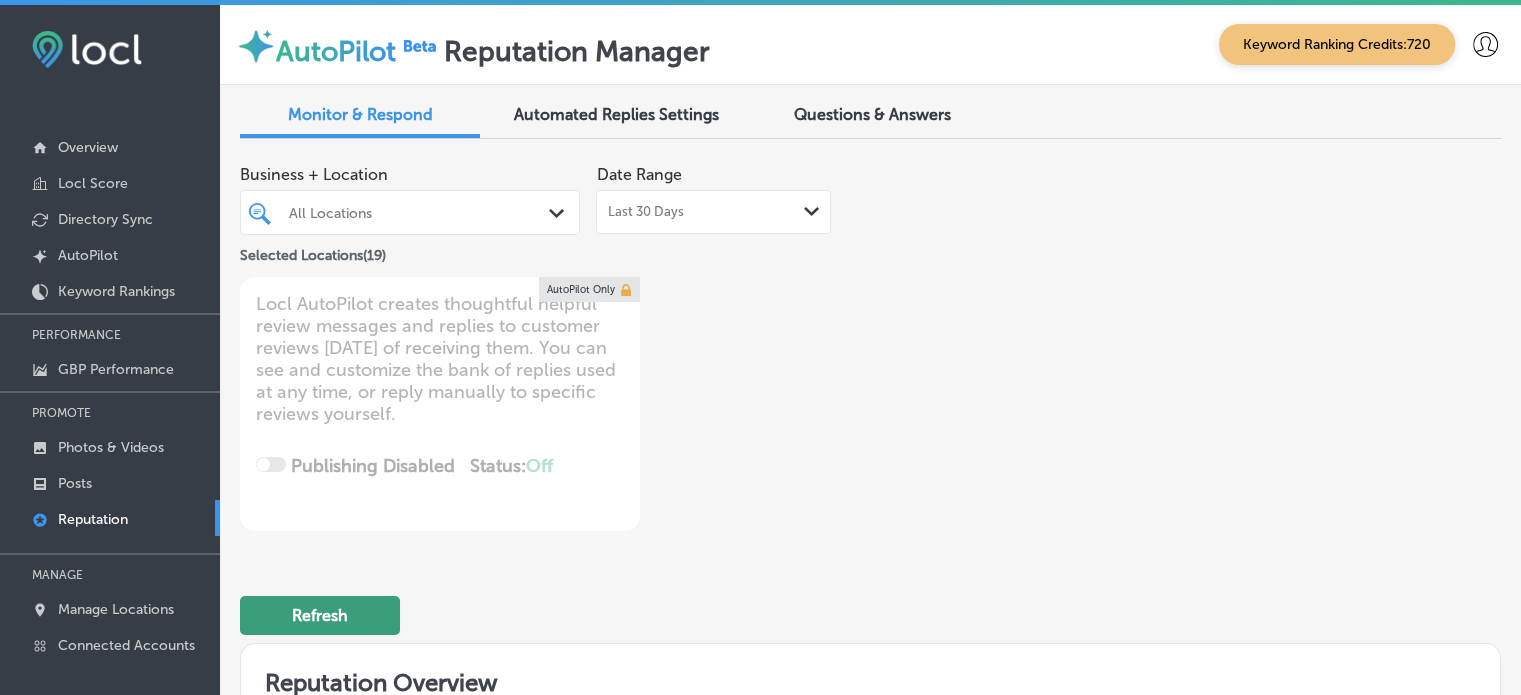 click on "Refresh" at bounding box center [320, 615] 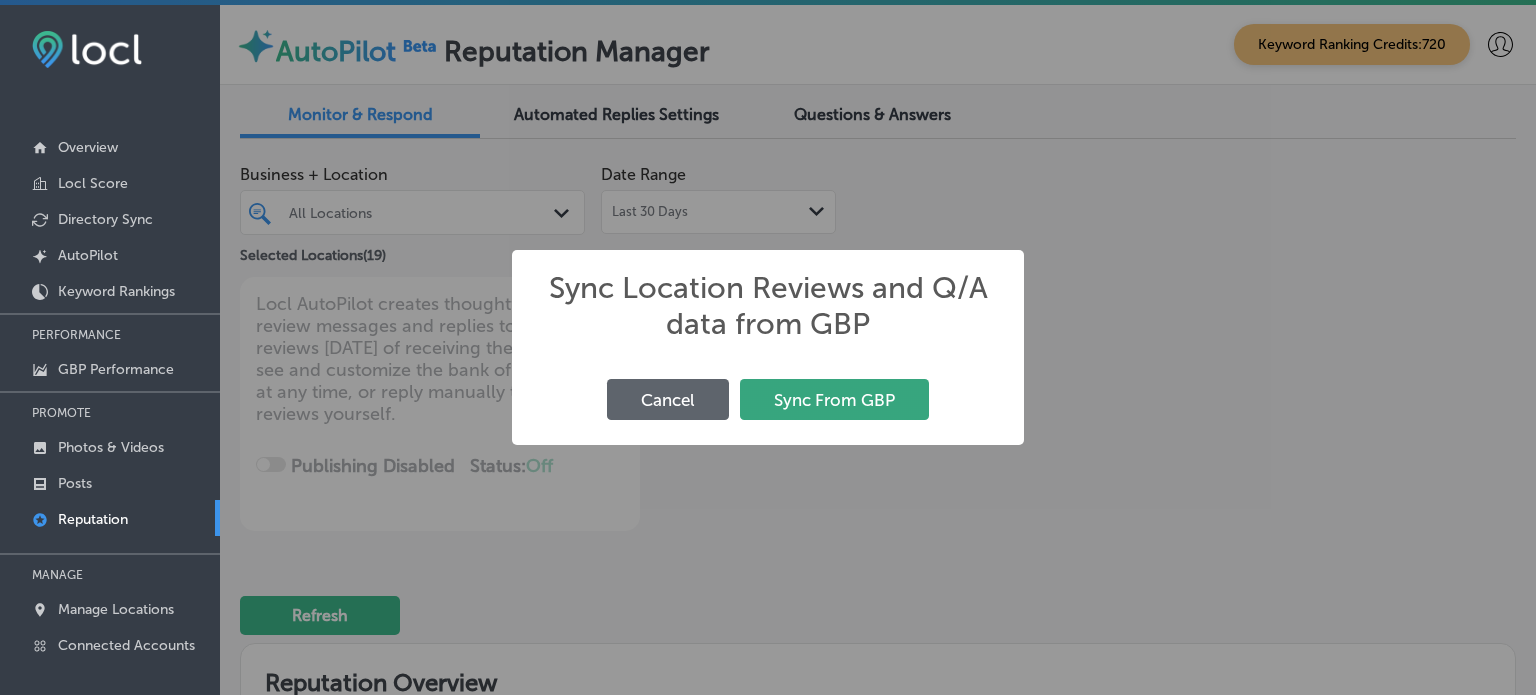 click on "Sync From GBP" at bounding box center (834, 399) 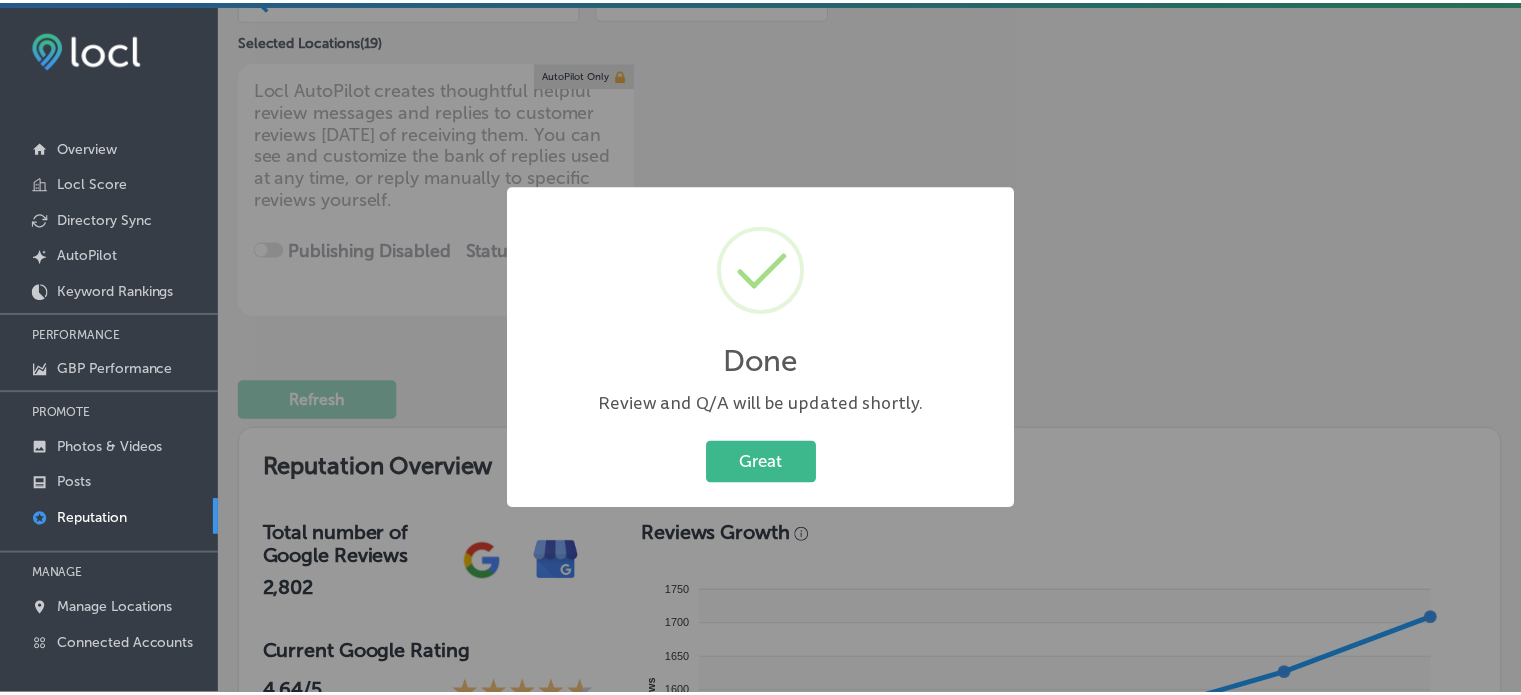 scroll, scrollTop: 216, scrollLeft: 0, axis: vertical 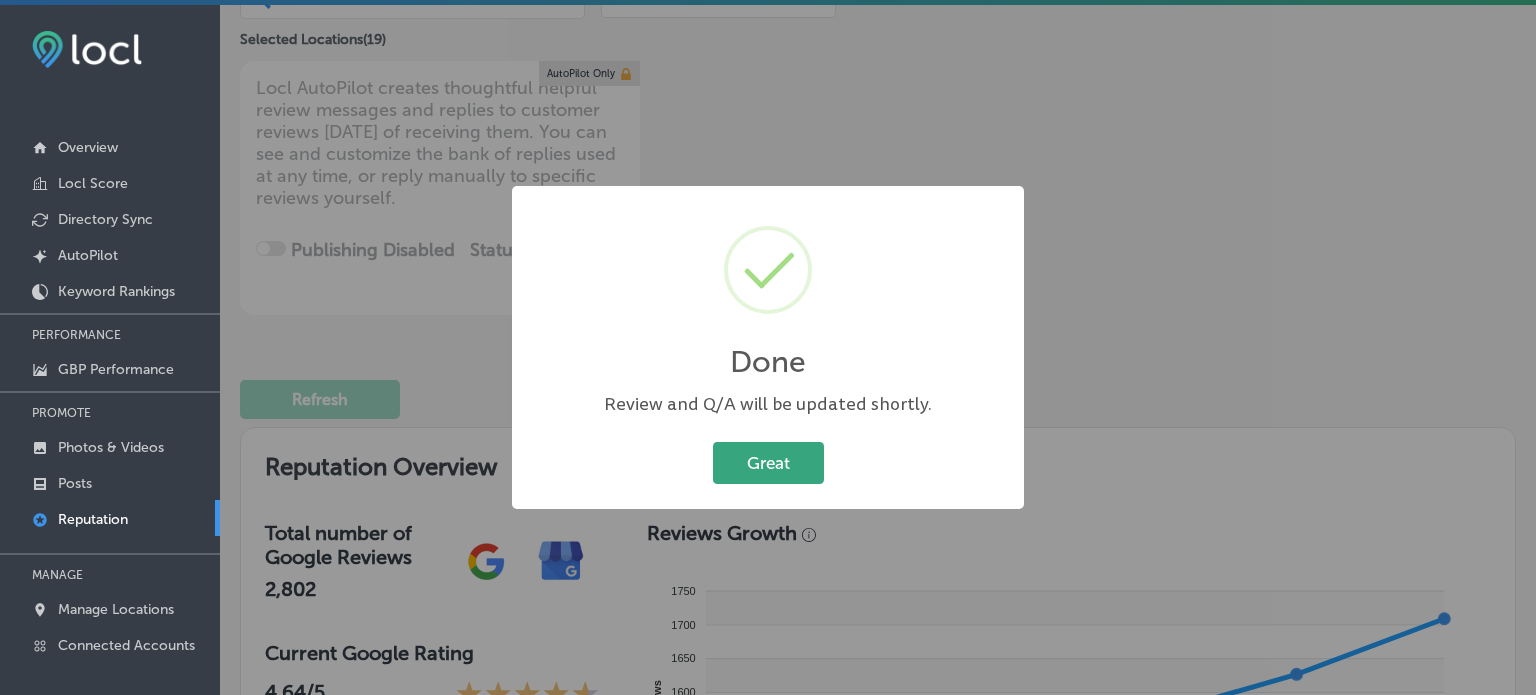 click on "Great" at bounding box center (768, 462) 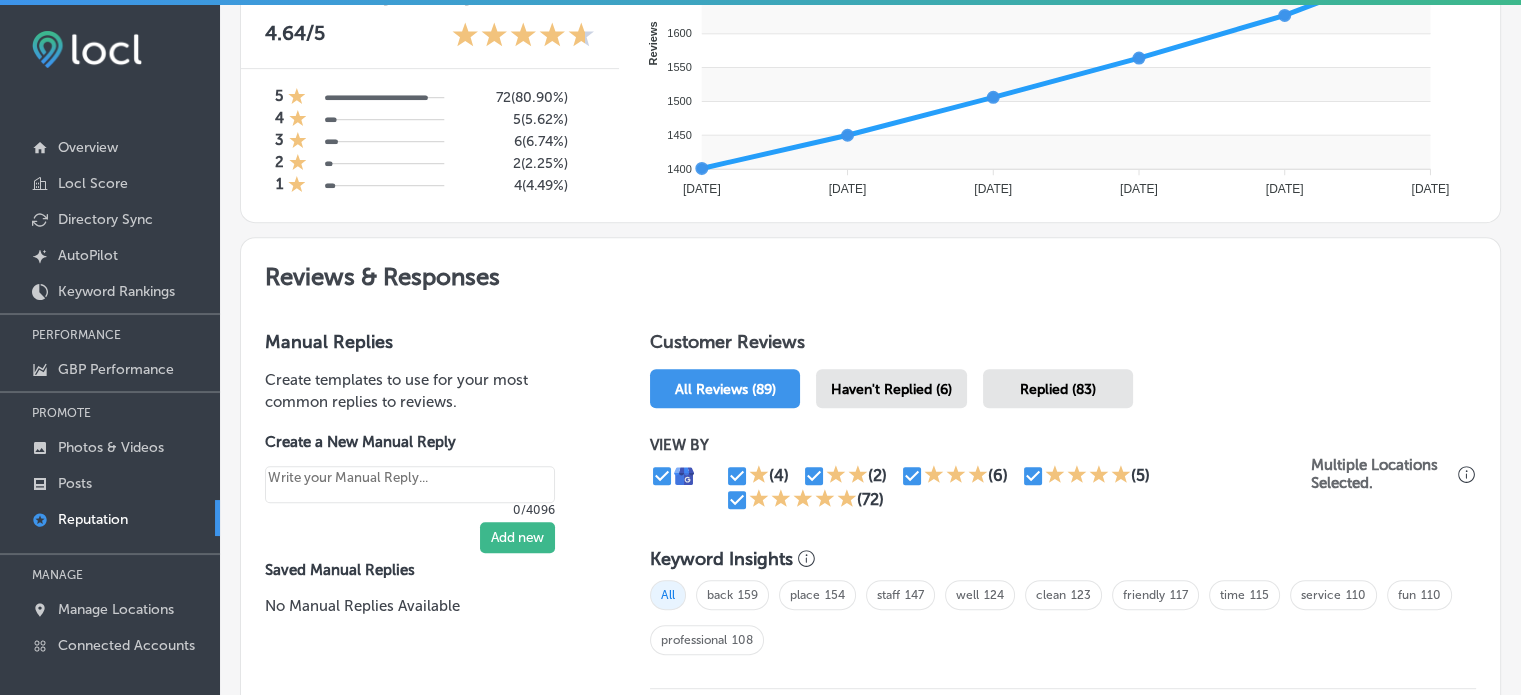scroll, scrollTop: 876, scrollLeft: 0, axis: vertical 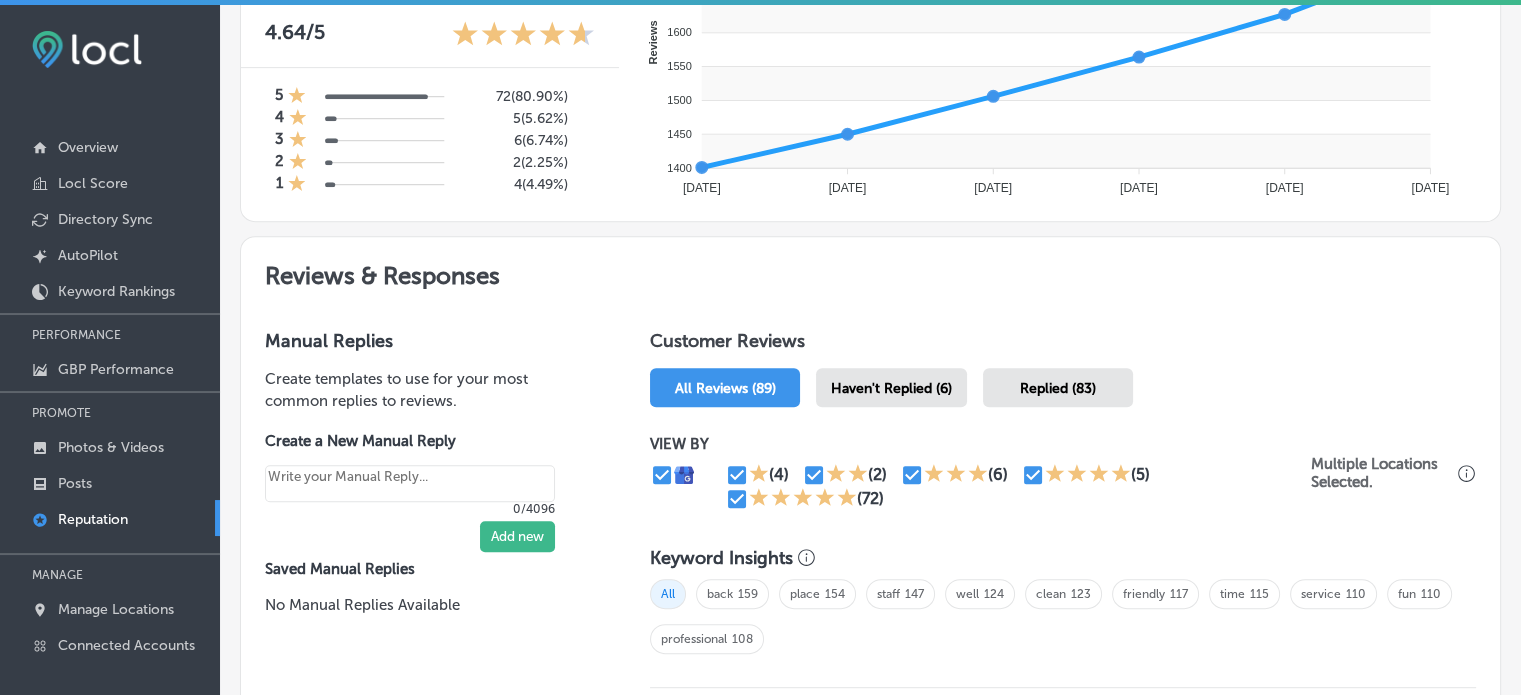 click on "Haven't Replied (6)" at bounding box center (891, 388) 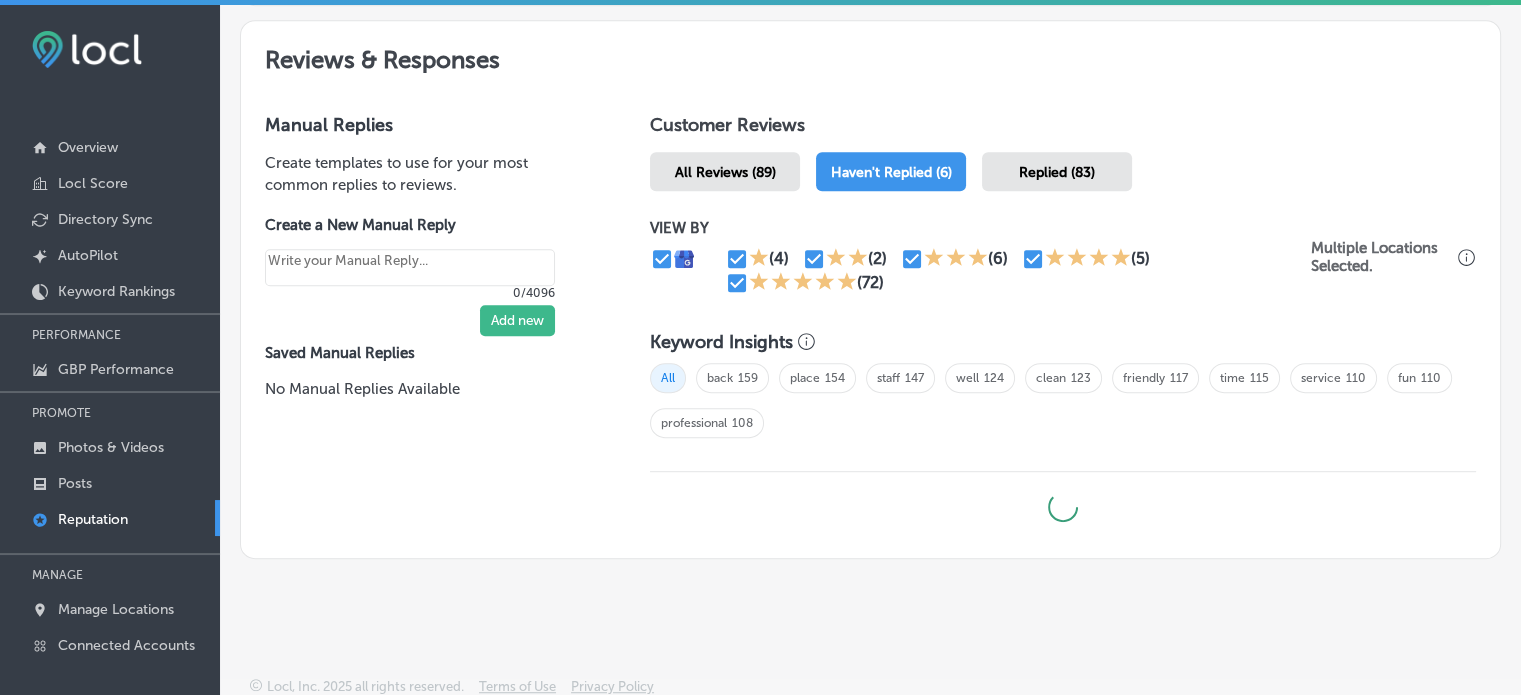 type on "x" 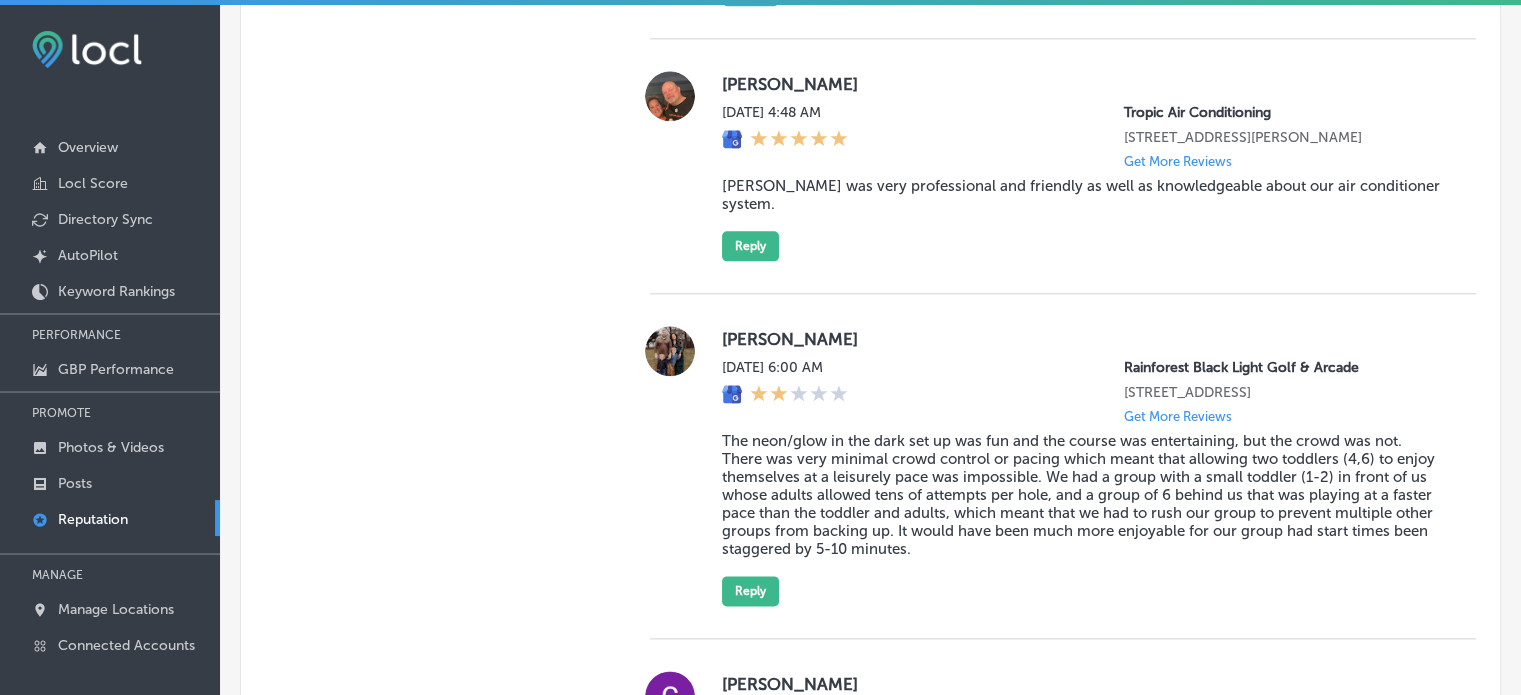 scroll, scrollTop: 2434, scrollLeft: 0, axis: vertical 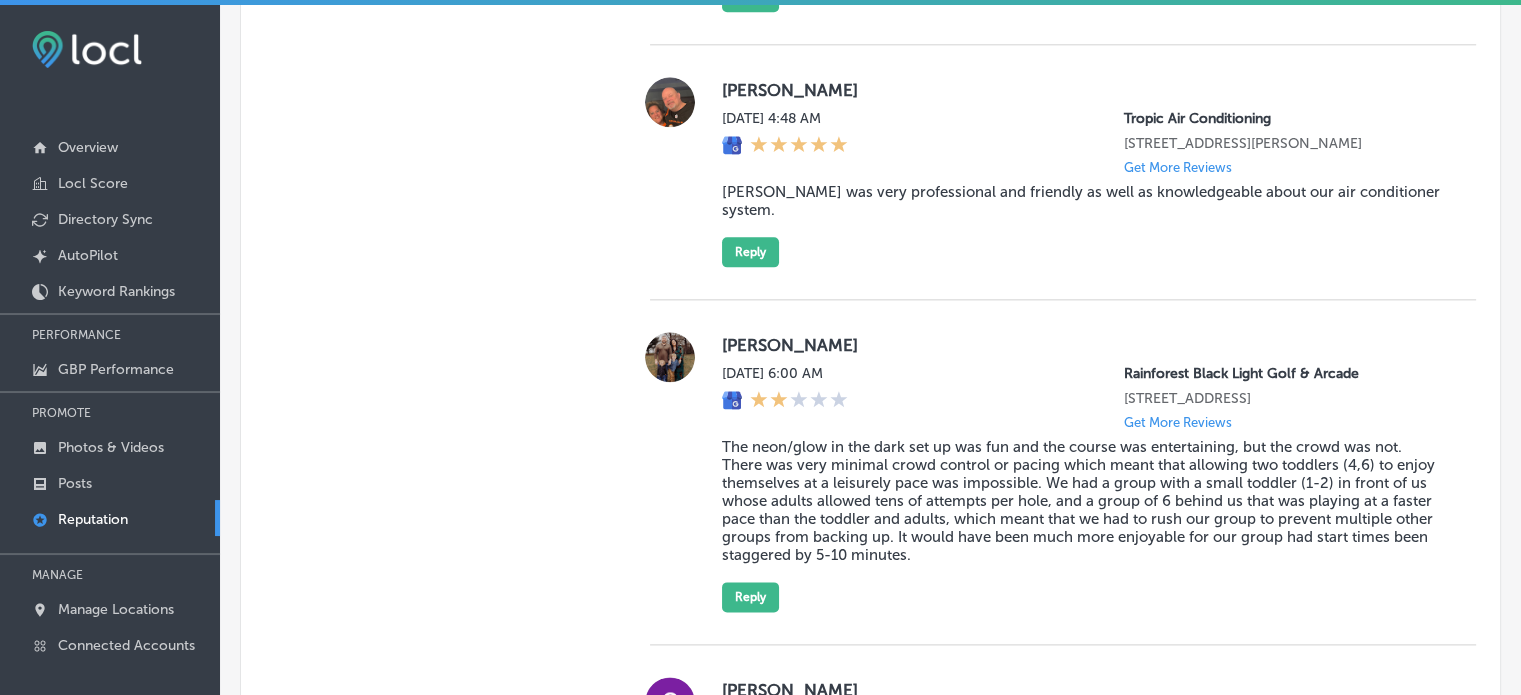click on "Tropic Air Conditioning" at bounding box center (1284, 118) 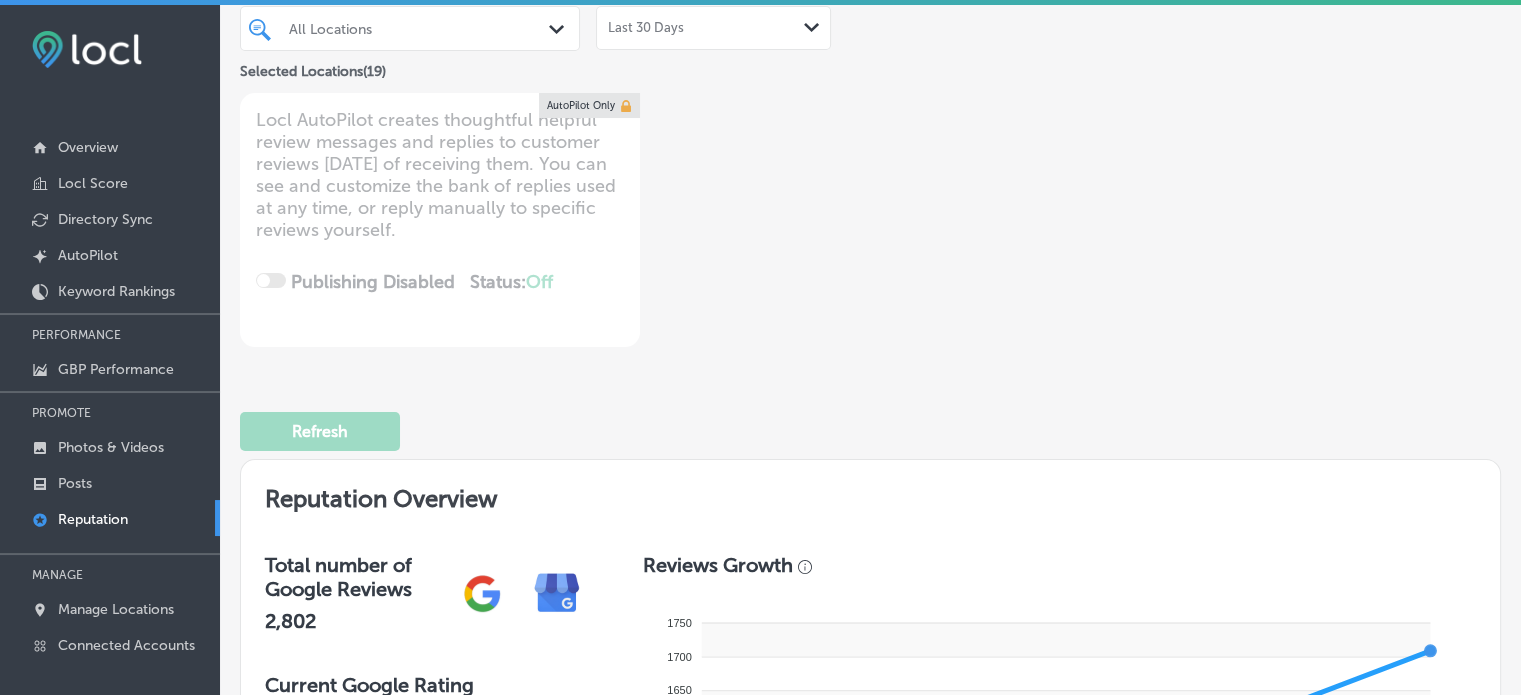 scroll, scrollTop: 0, scrollLeft: 0, axis: both 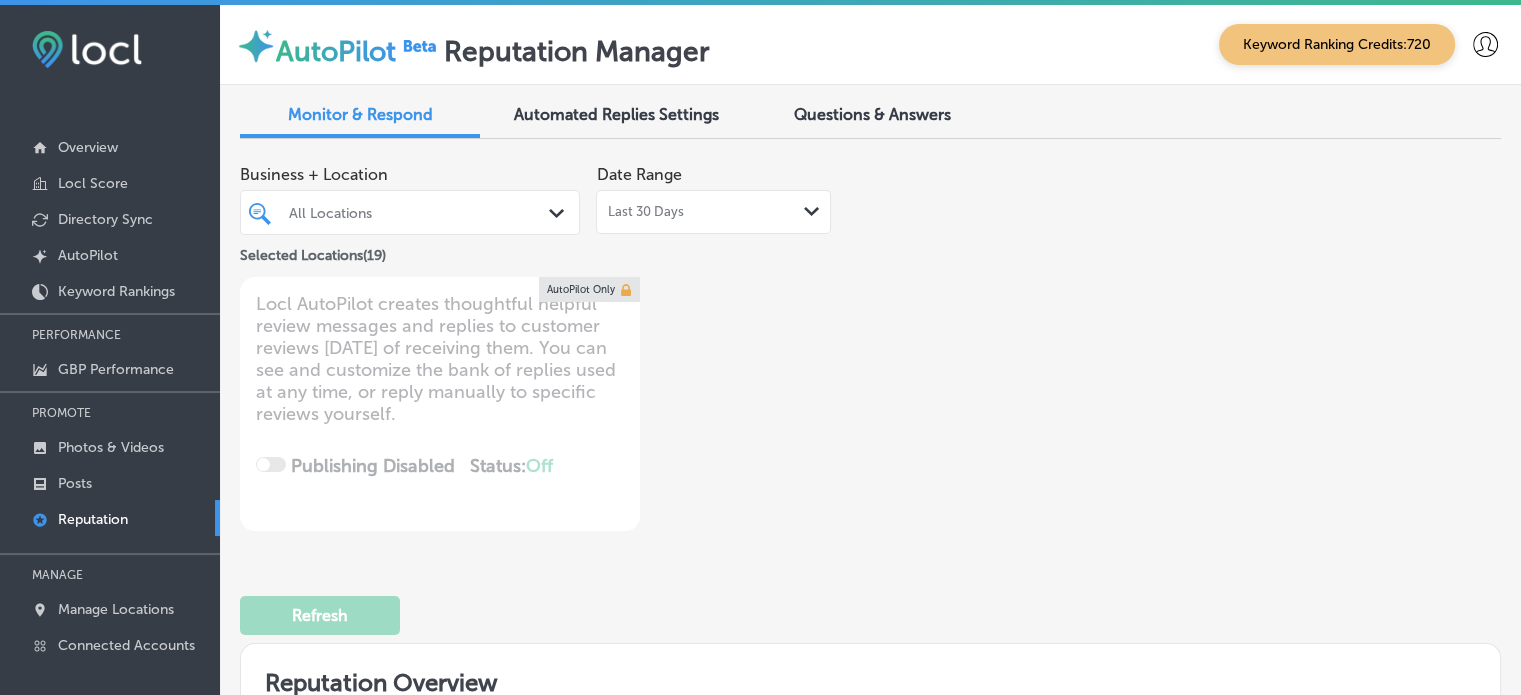 click on "All Locations" at bounding box center [420, 212] 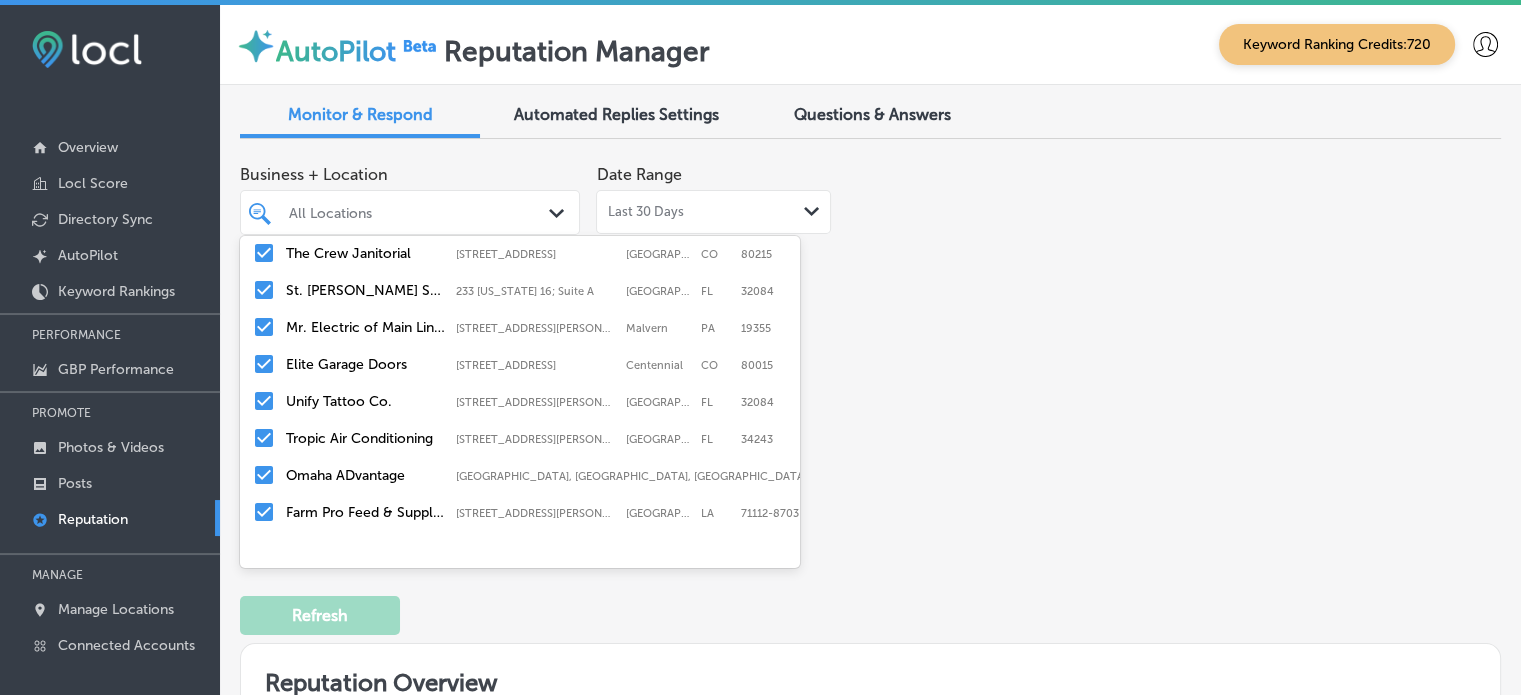 scroll, scrollTop: 455, scrollLeft: 0, axis: vertical 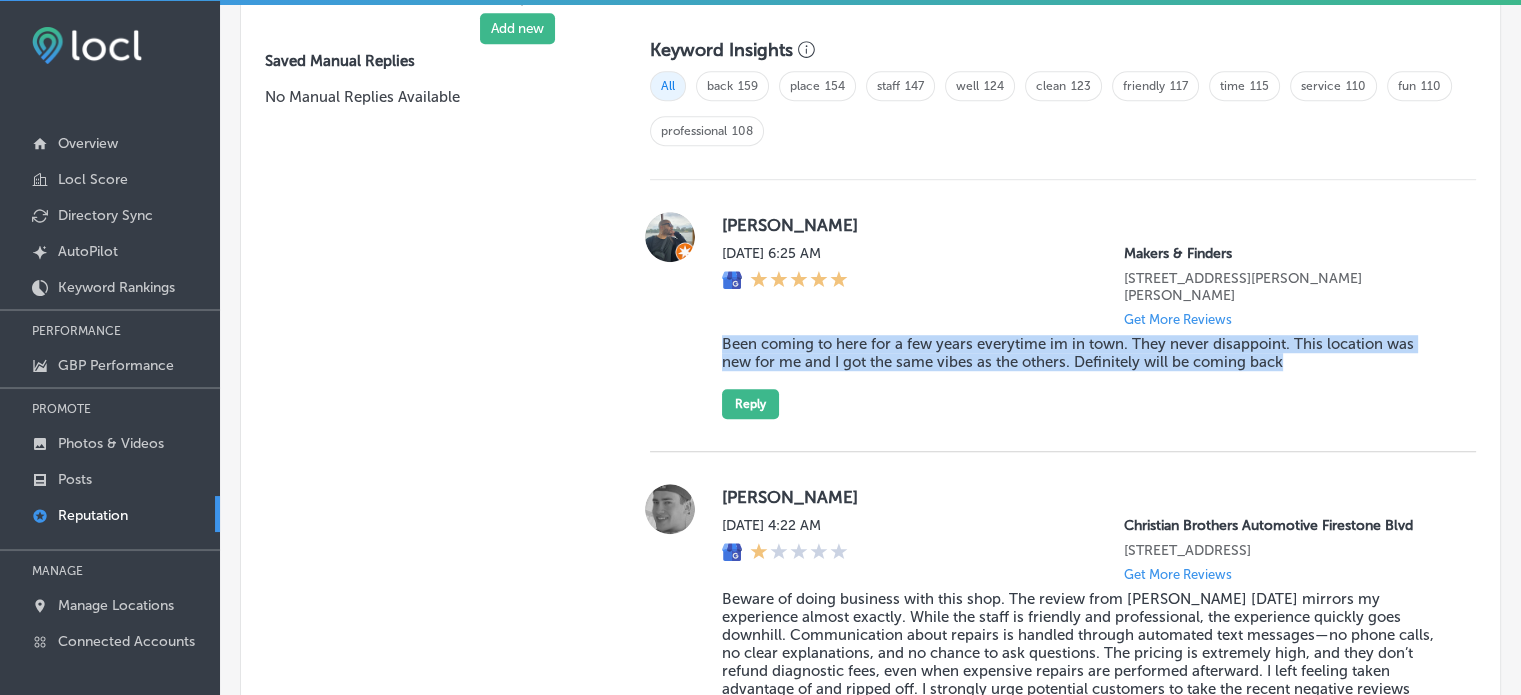 drag, startPoint x: 710, startPoint y: 333, endPoint x: 1288, endPoint y: 371, distance: 579.2478 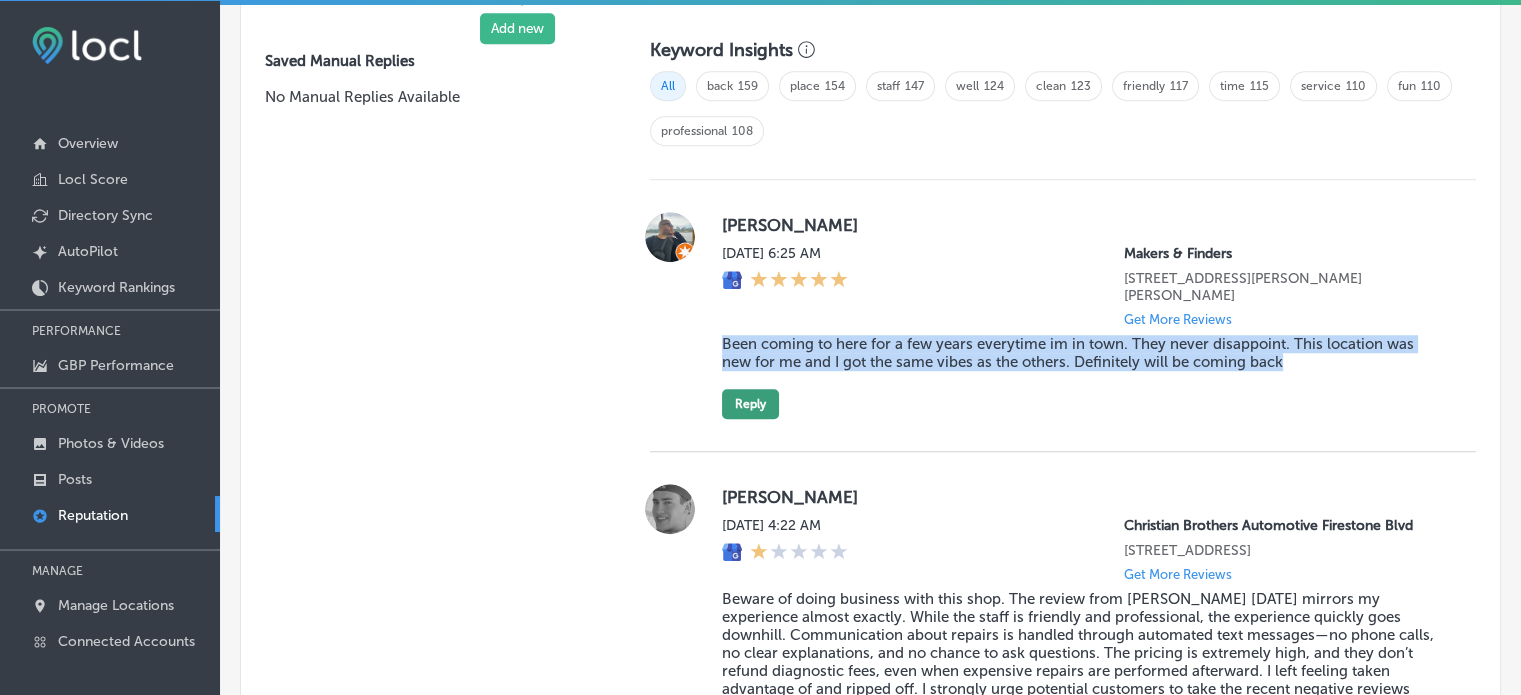 click on "Reply" at bounding box center [750, 404] 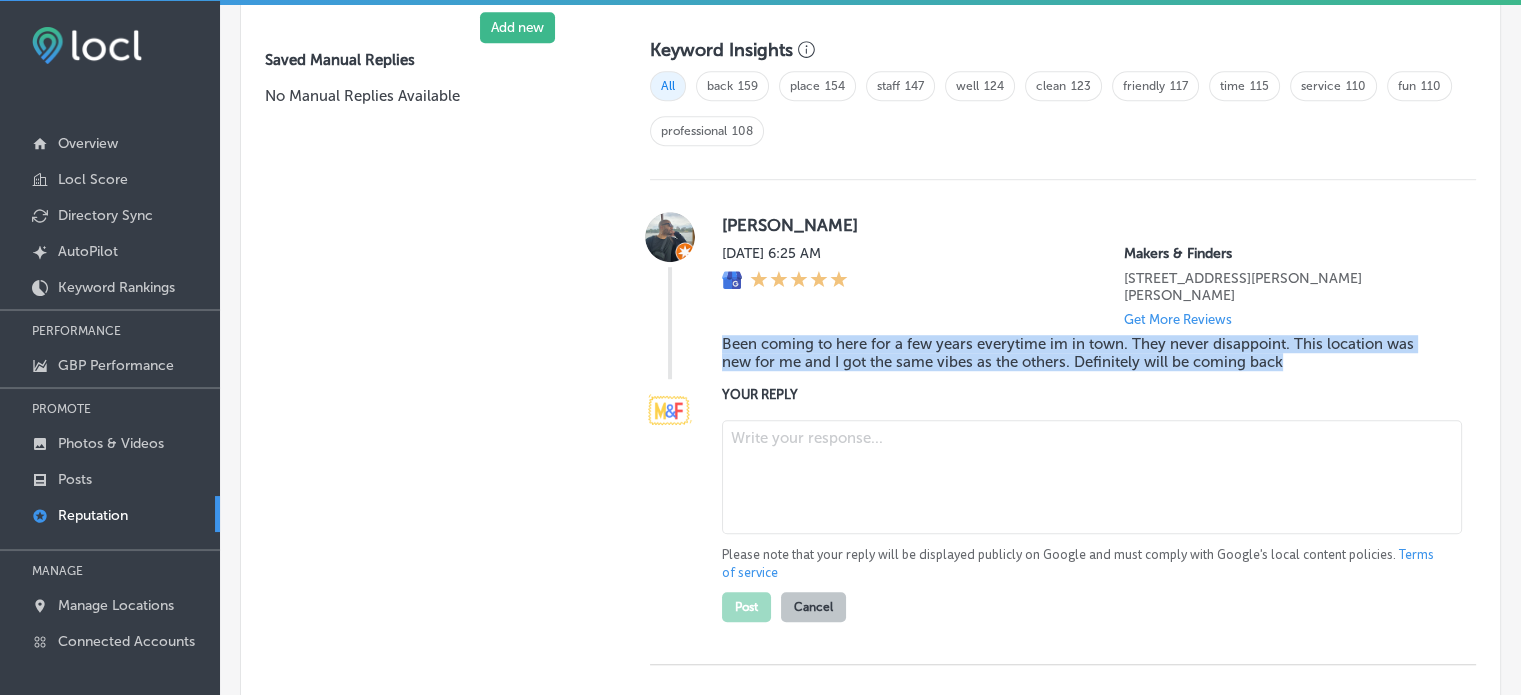 scroll, scrollTop: 1378, scrollLeft: 0, axis: vertical 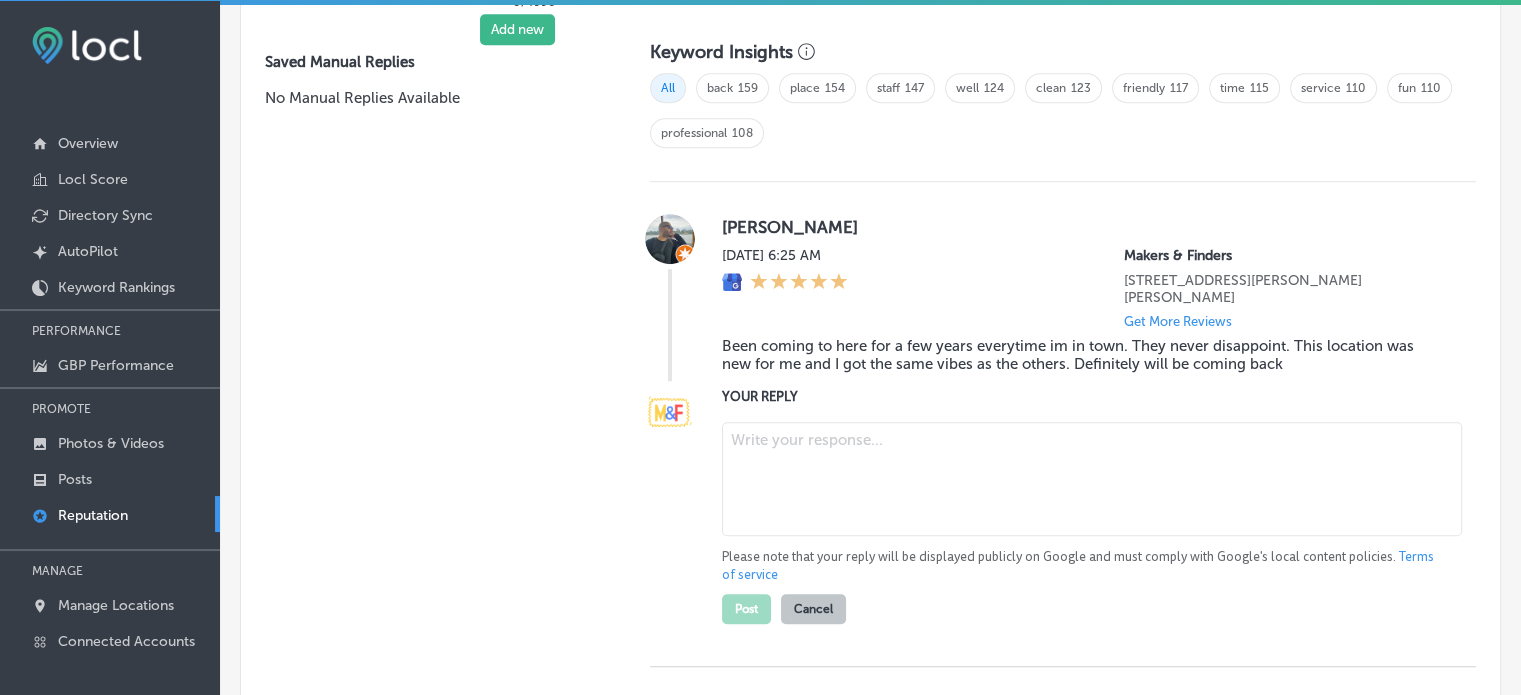 click at bounding box center (1092, 479) 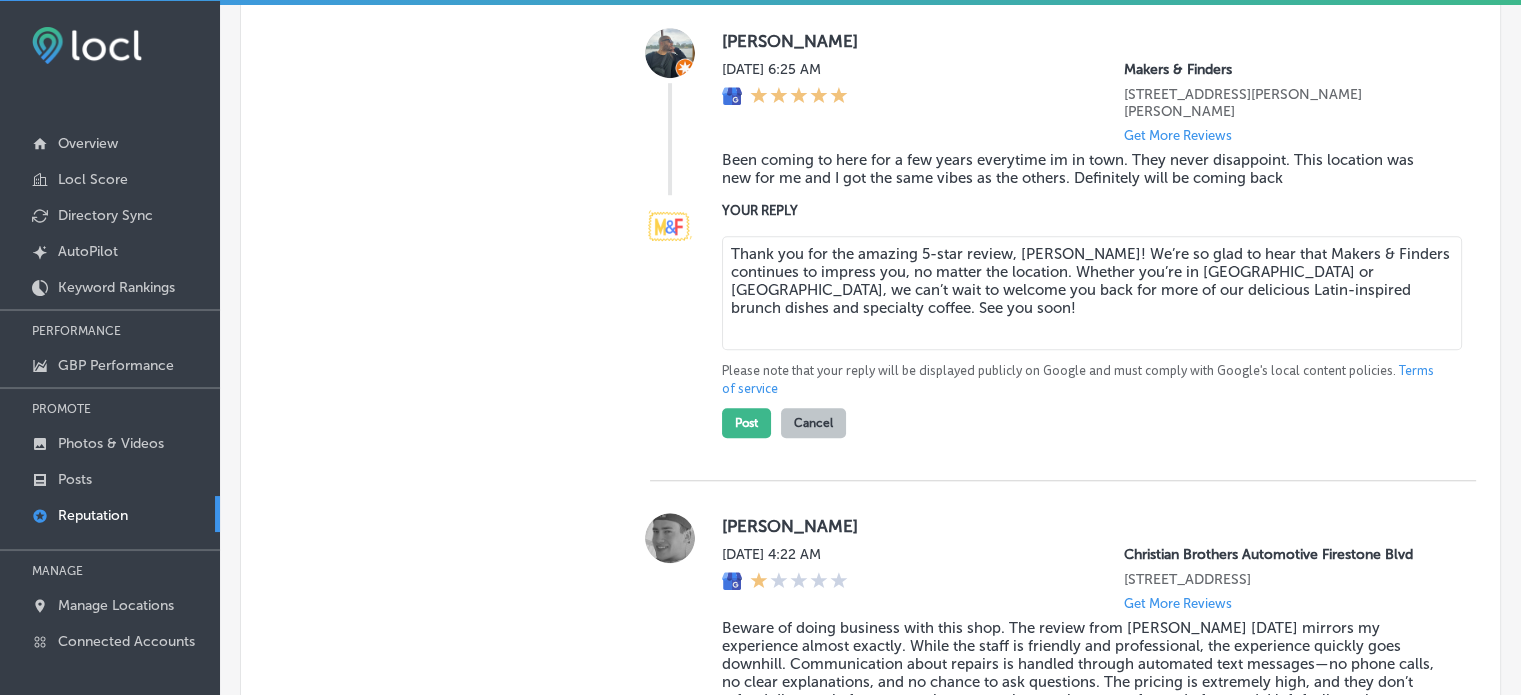 scroll, scrollTop: 1559, scrollLeft: 0, axis: vertical 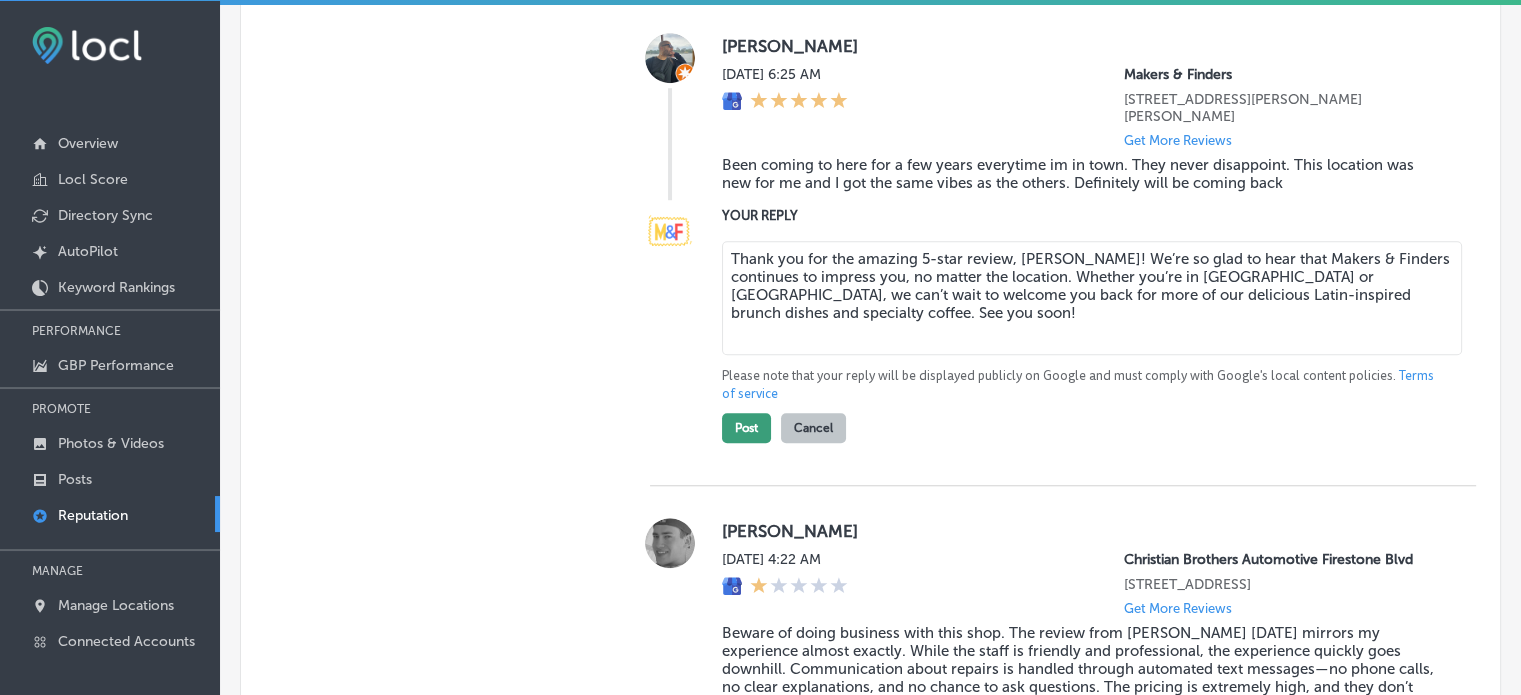 type on "Thank you for the amazing 5-star review, Xavier! We’re so glad to hear that Makers & Finders continues to impress you, no matter the location. Whether you’re in Las Vegas or Spring Valley, we can’t wait to welcome you back for more of our delicious Latin-inspired brunch dishes and specialty coffee. See you soon!" 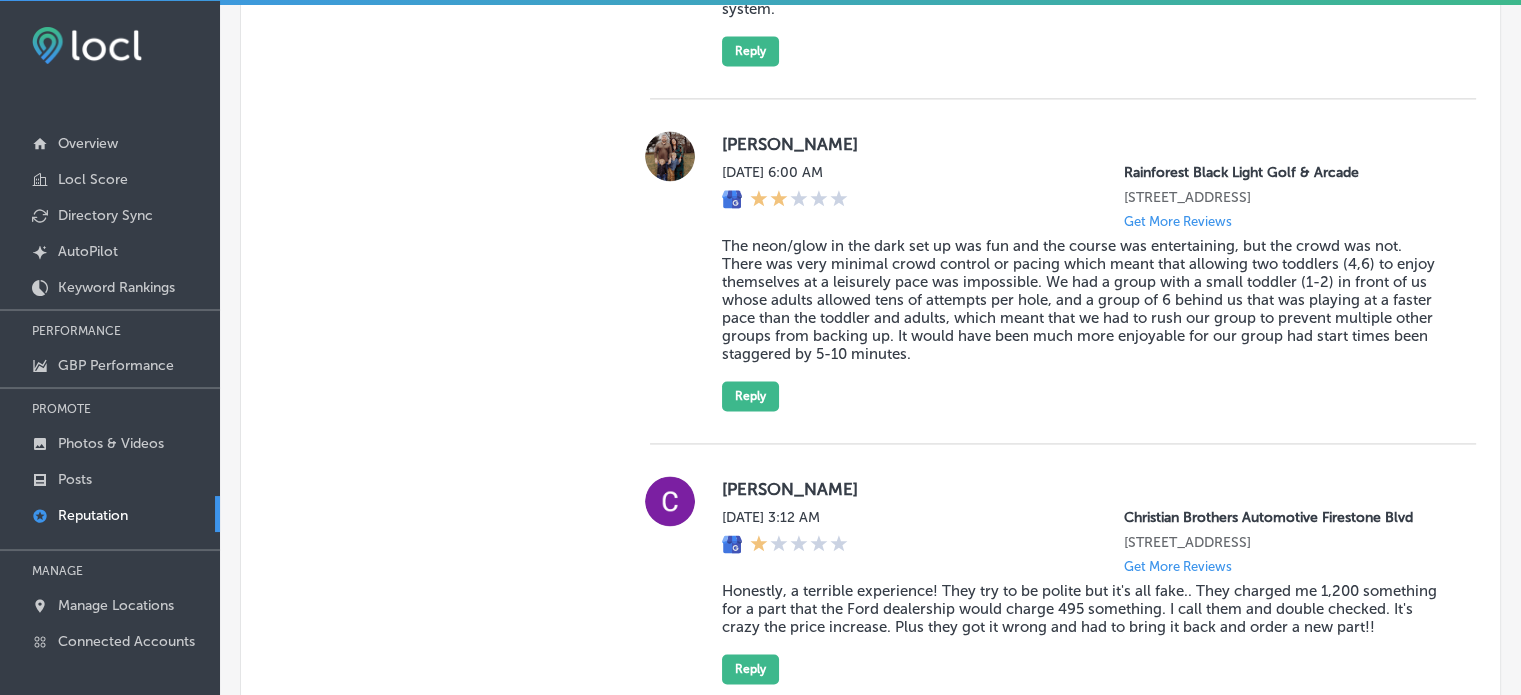 scroll, scrollTop: 2856, scrollLeft: 0, axis: vertical 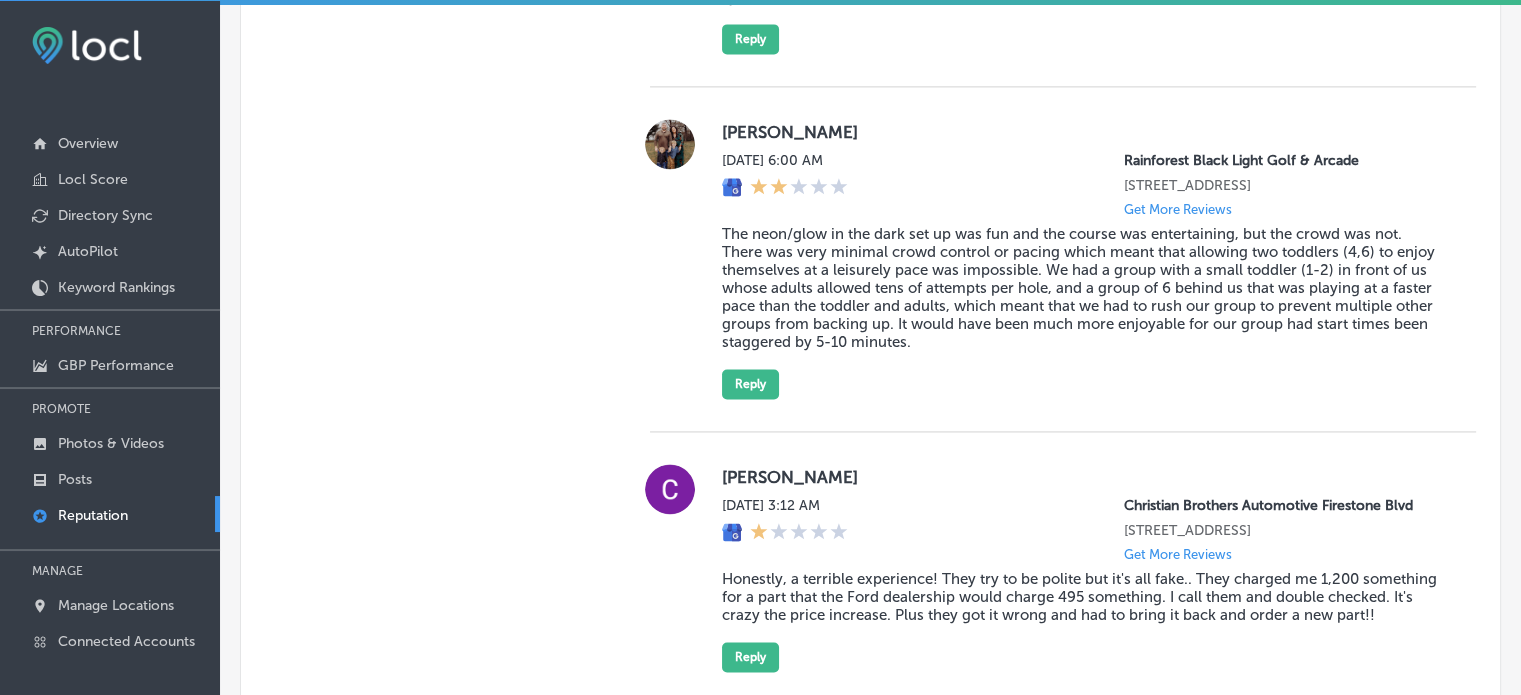 type on "x" 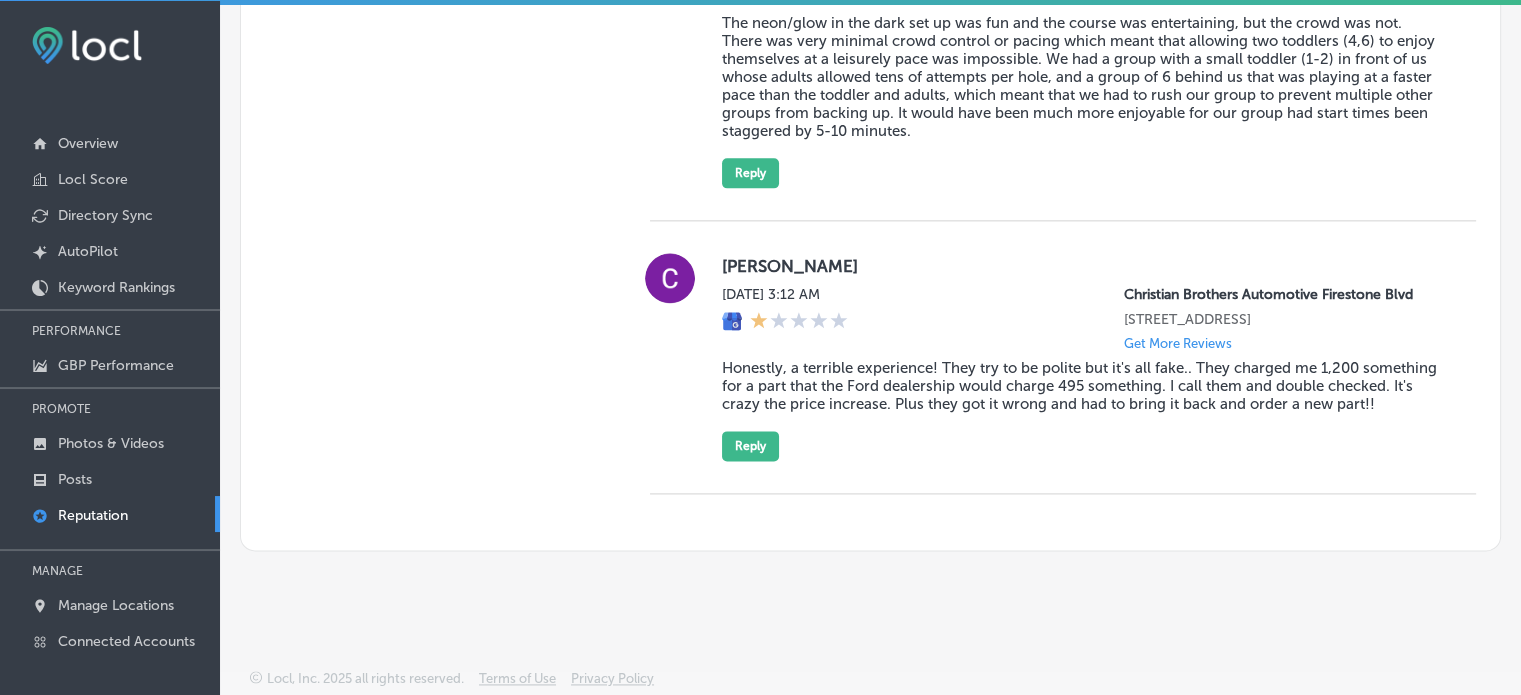 scroll, scrollTop: 2589, scrollLeft: 0, axis: vertical 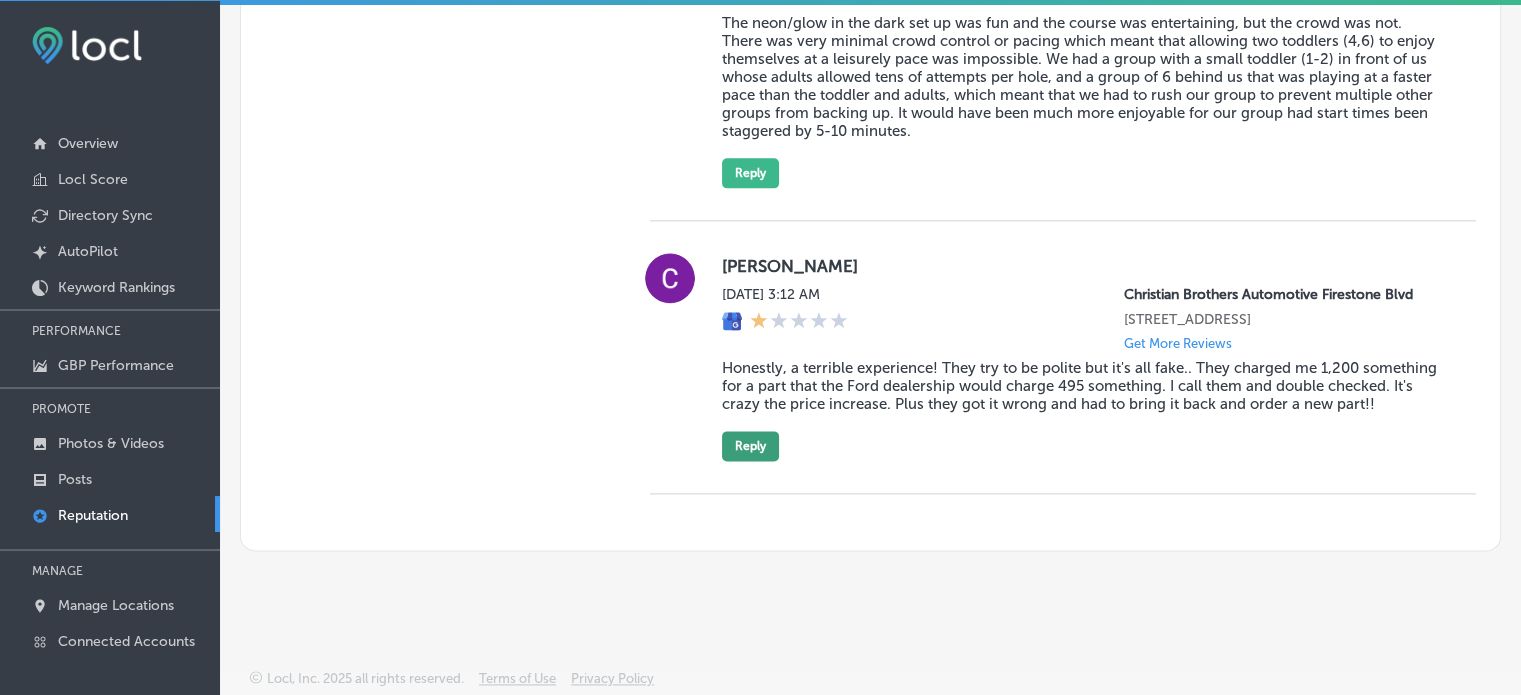 click on "Reply" at bounding box center [750, 446] 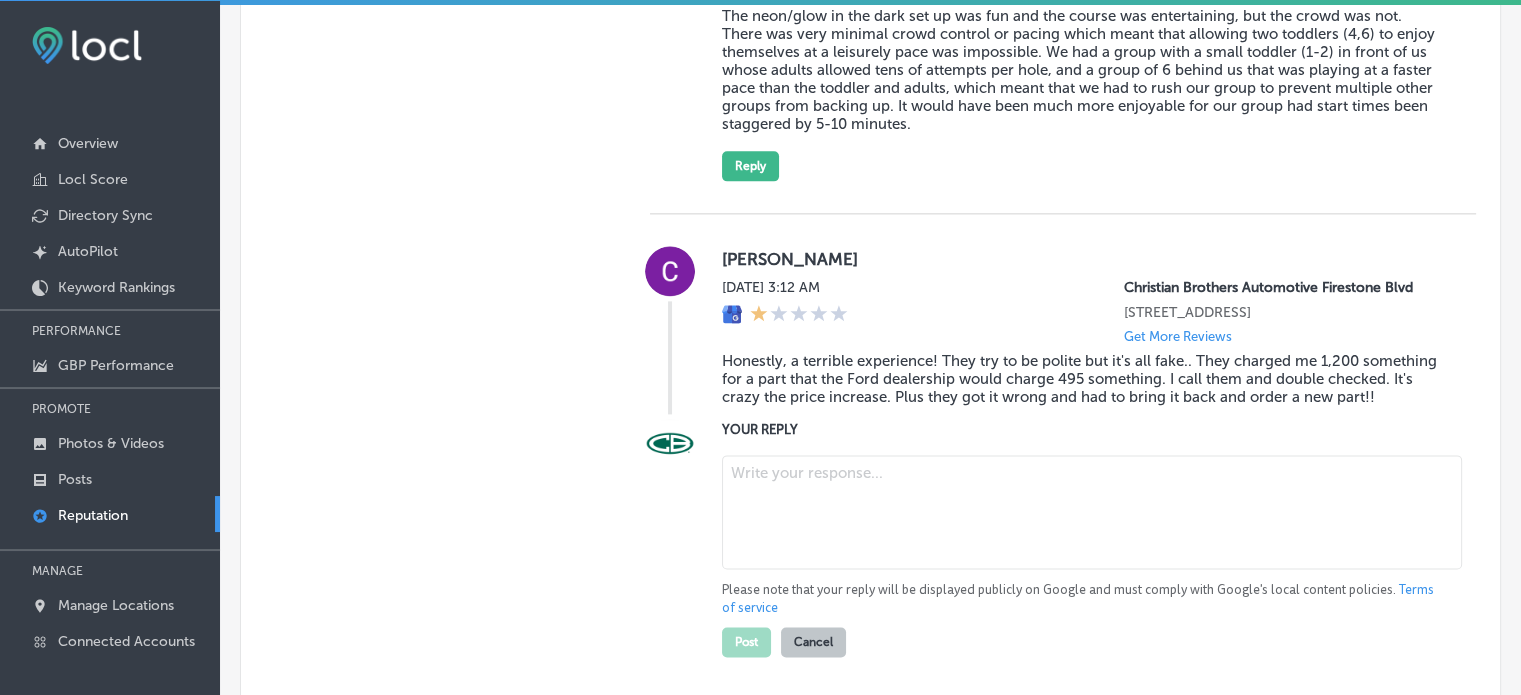 click at bounding box center [1092, 512] 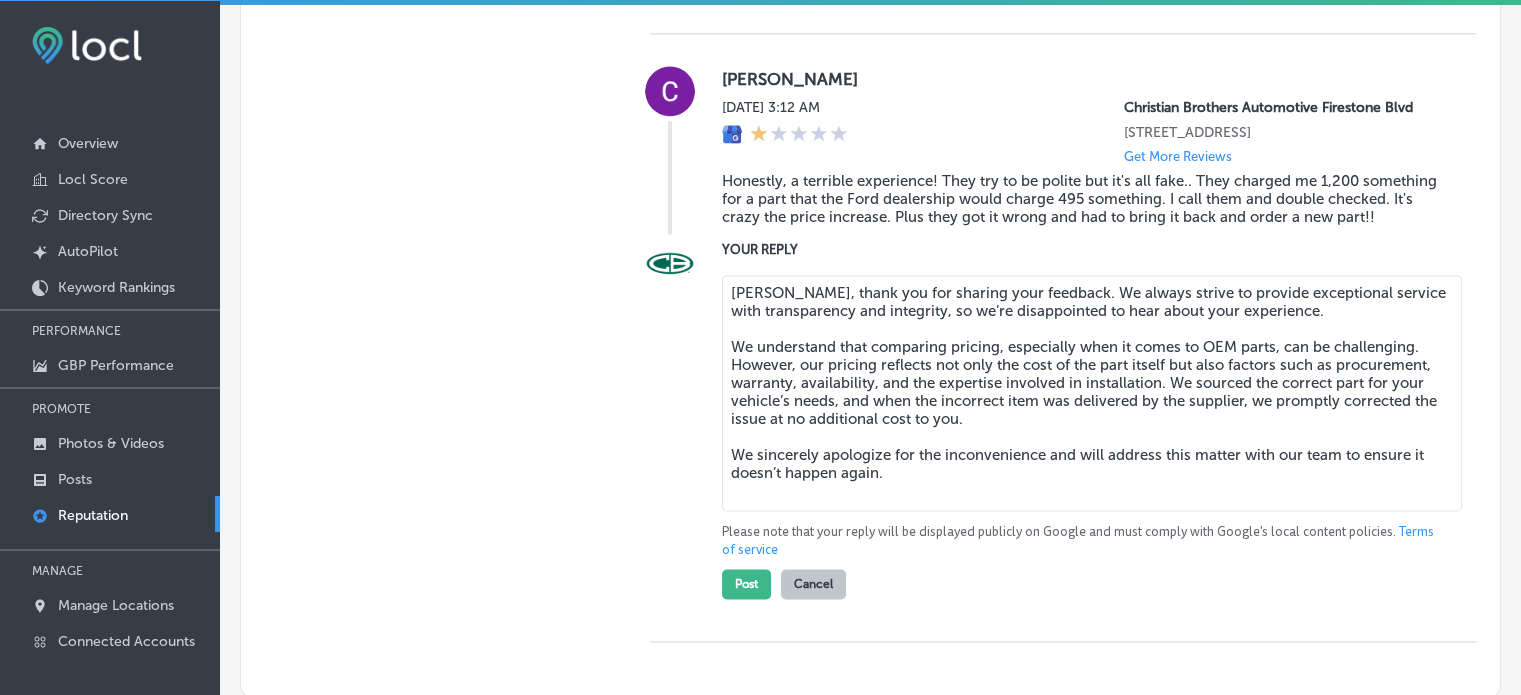scroll, scrollTop: 2772, scrollLeft: 0, axis: vertical 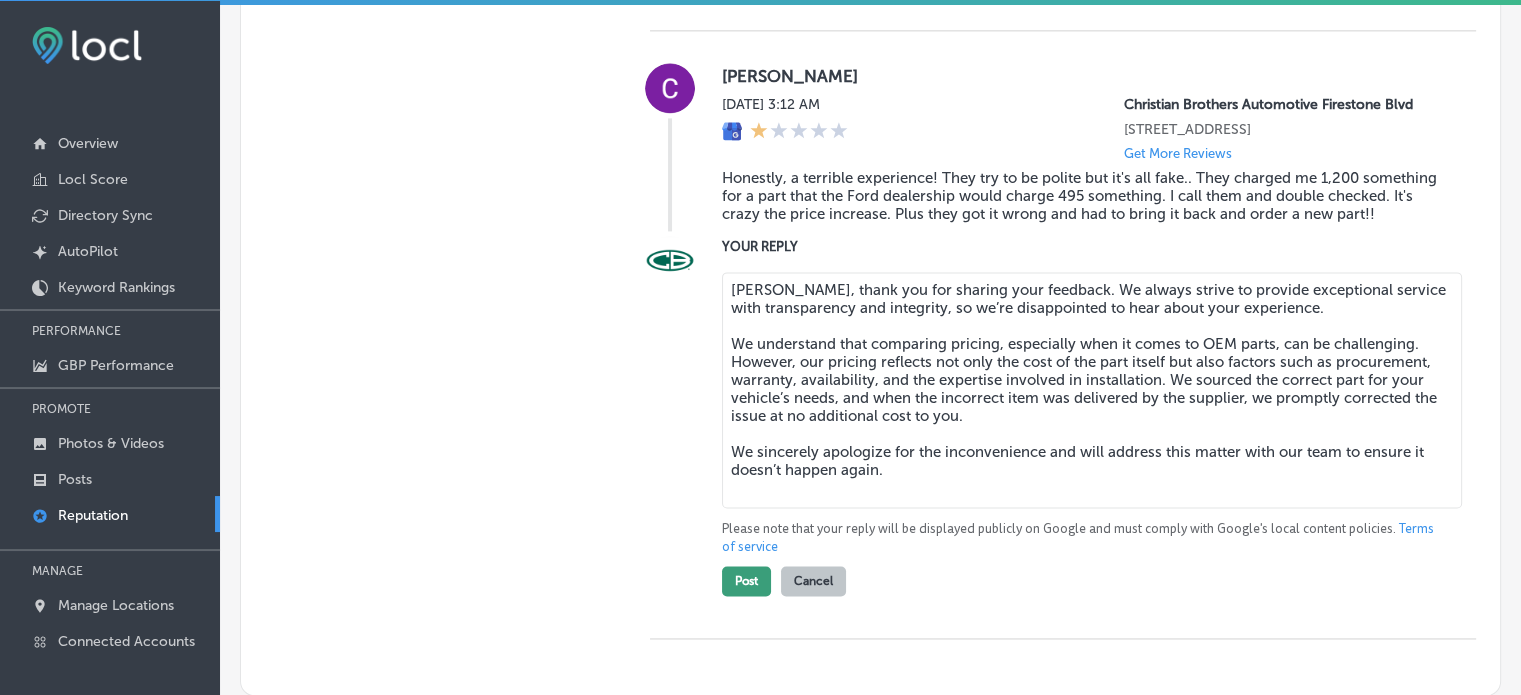 type on "Chris, thank you for sharing your feedback. We always strive to provide exceptional service with transparency and integrity, so we’re disappointed to hear about your experience.
We understand that comparing pricing, especially when it comes to OEM parts, can be challenging. However, our pricing reflects not only the cost of the part itself but also factors such as procurement, warranty, availability, and the expertise involved in installation. We sourced the correct part for your vehicle’s needs, and when the incorrect item was delivered by the supplier, we promptly corrected the issue at no additional cost to you.
We sincerely apologize for the inconvenience and will address this matter with our team to ensure it doesn’t happen again." 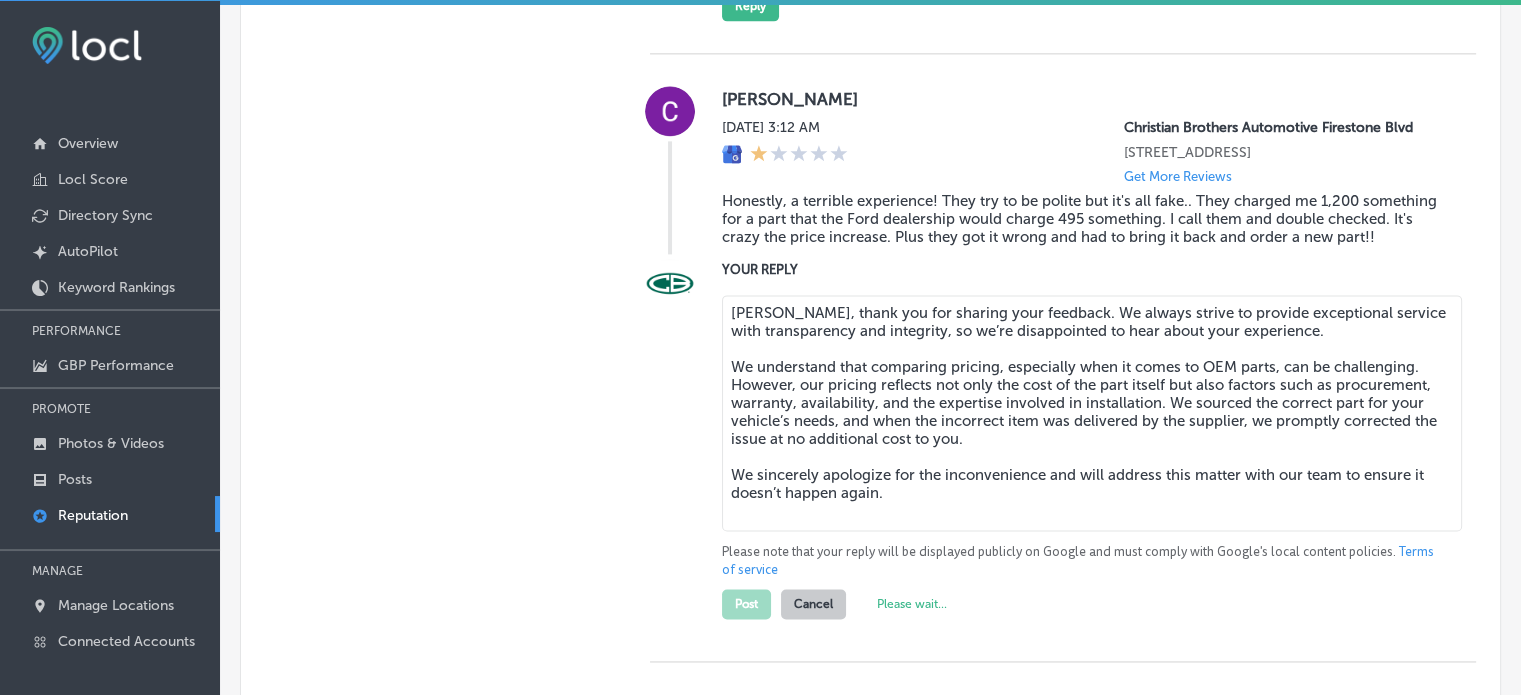 scroll, scrollTop: 2752, scrollLeft: 0, axis: vertical 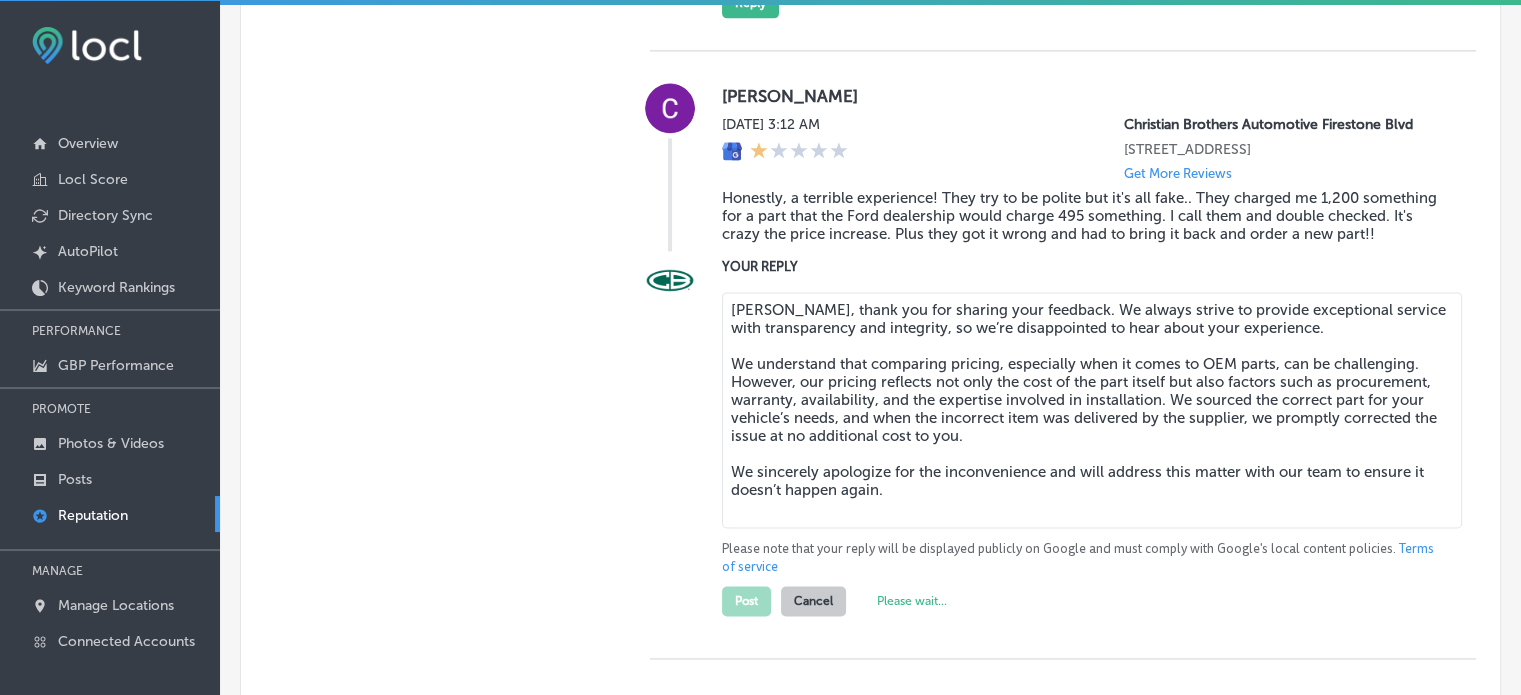 type on "x" 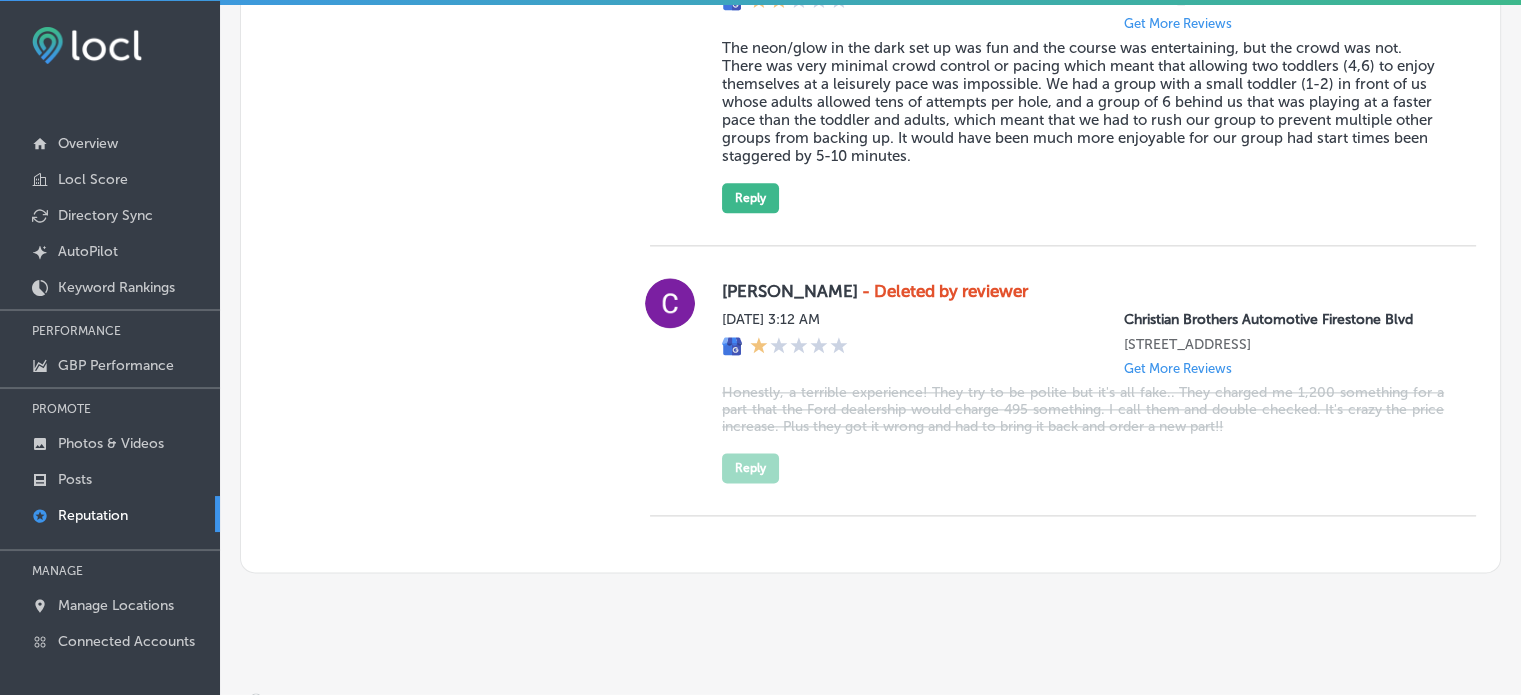 scroll, scrollTop: 2556, scrollLeft: 0, axis: vertical 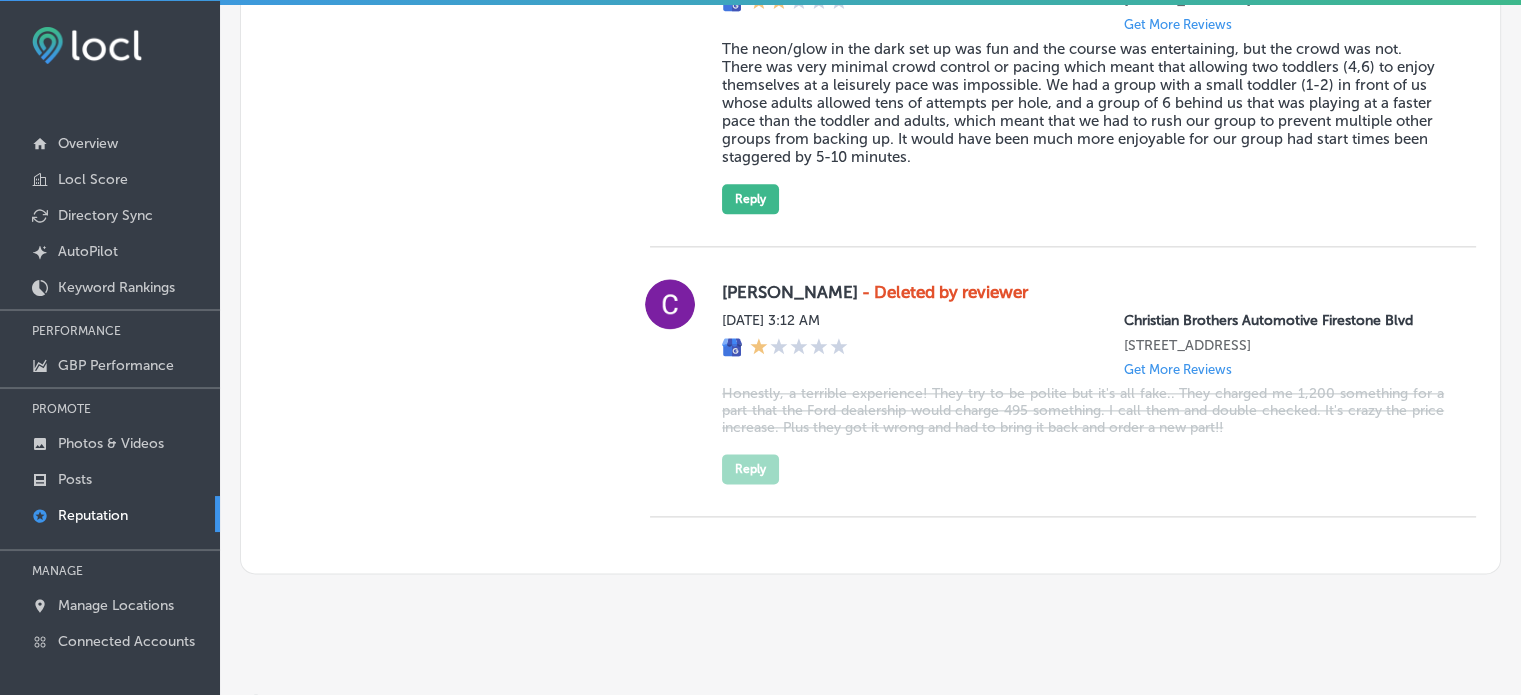 click at bounding box center (785, 348) 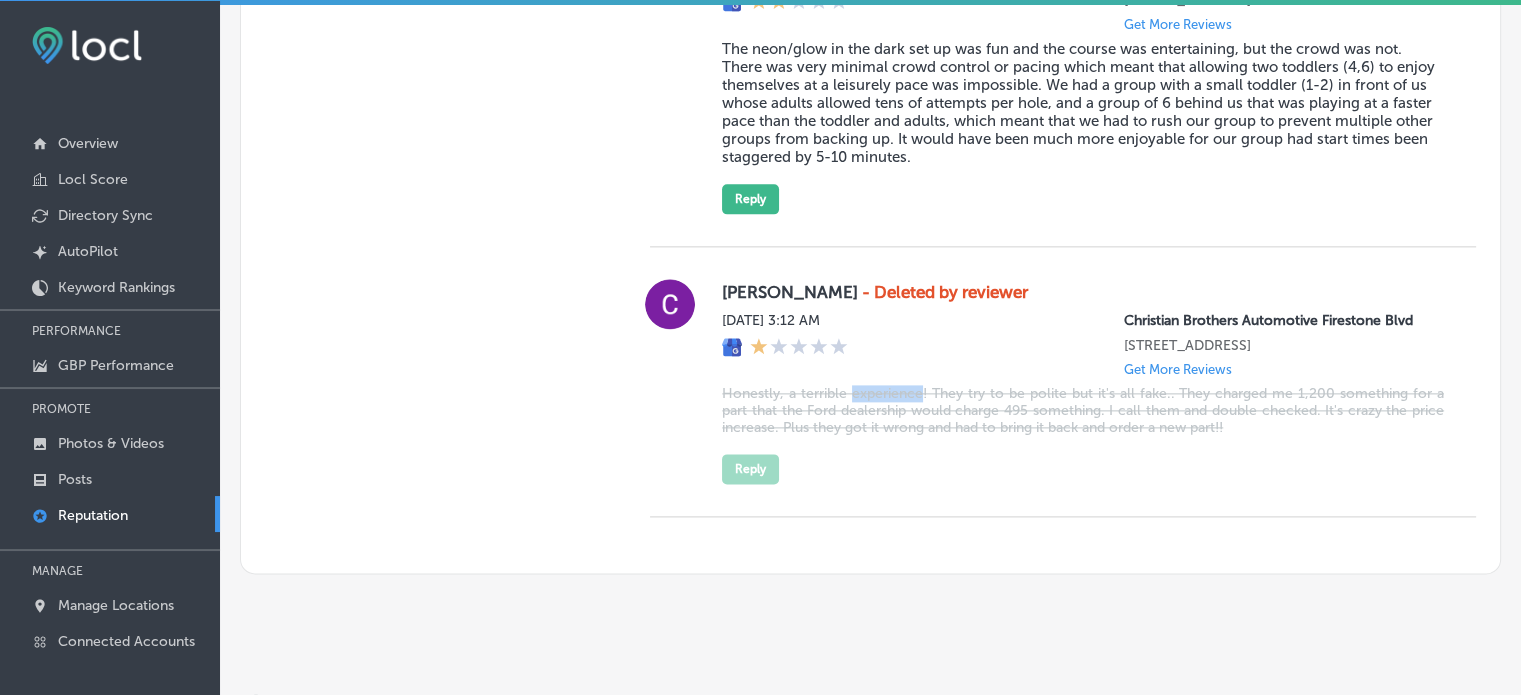 click on "Honestly, a terrible experience!
They try to be polite but it's all fake..
They charged me 1,200 something for a part that the Ford dealership would charge 495 something. I call them and double checked.
It's crazy the price increase.
Plus they got it wrong and had to bring it back and order a new part!!" at bounding box center (1083, 410) 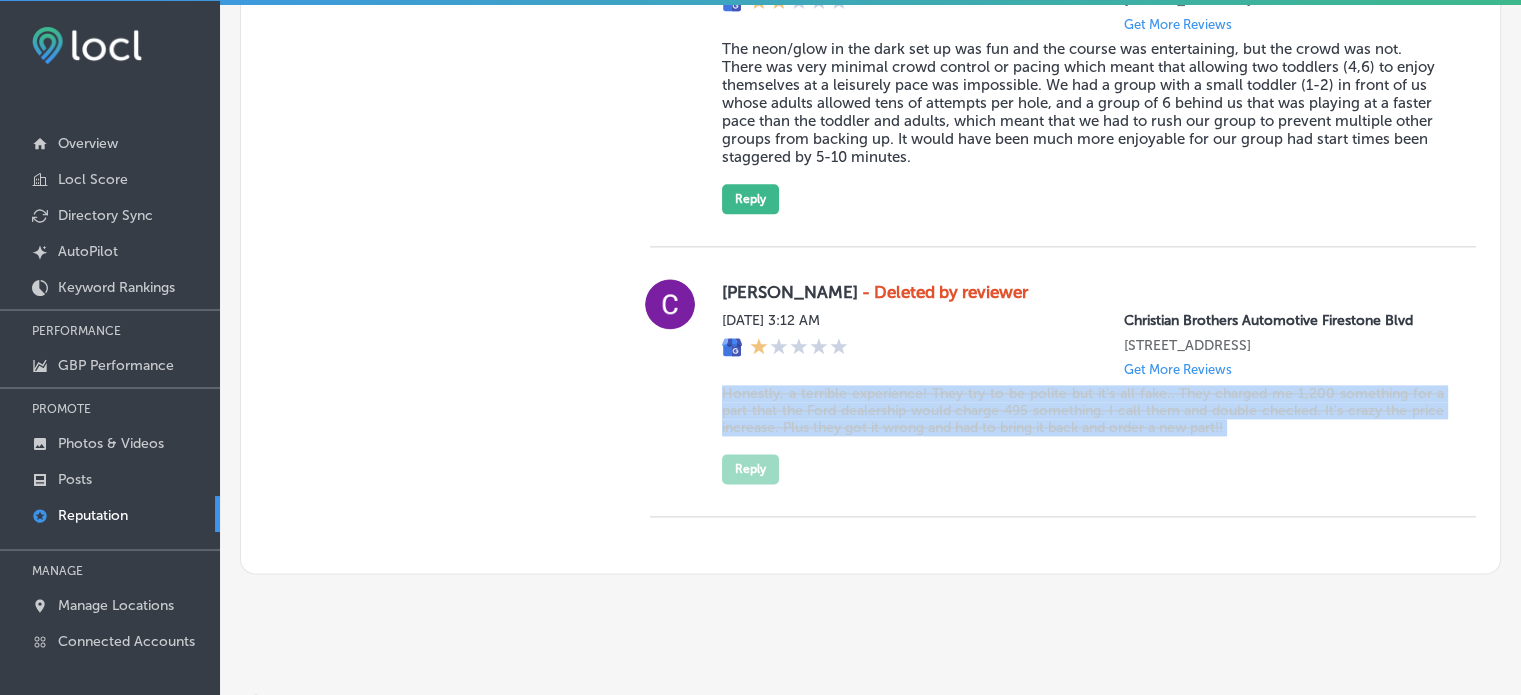 click on "Honestly, a terrible experience!
They try to be polite but it's all fake..
They charged me 1,200 something for a part that the Ford dealership would charge 495 something. I call them and double checked.
It's crazy the price increase.
Plus they got it wrong and had to bring it back and order a new part!!" at bounding box center [1083, 410] 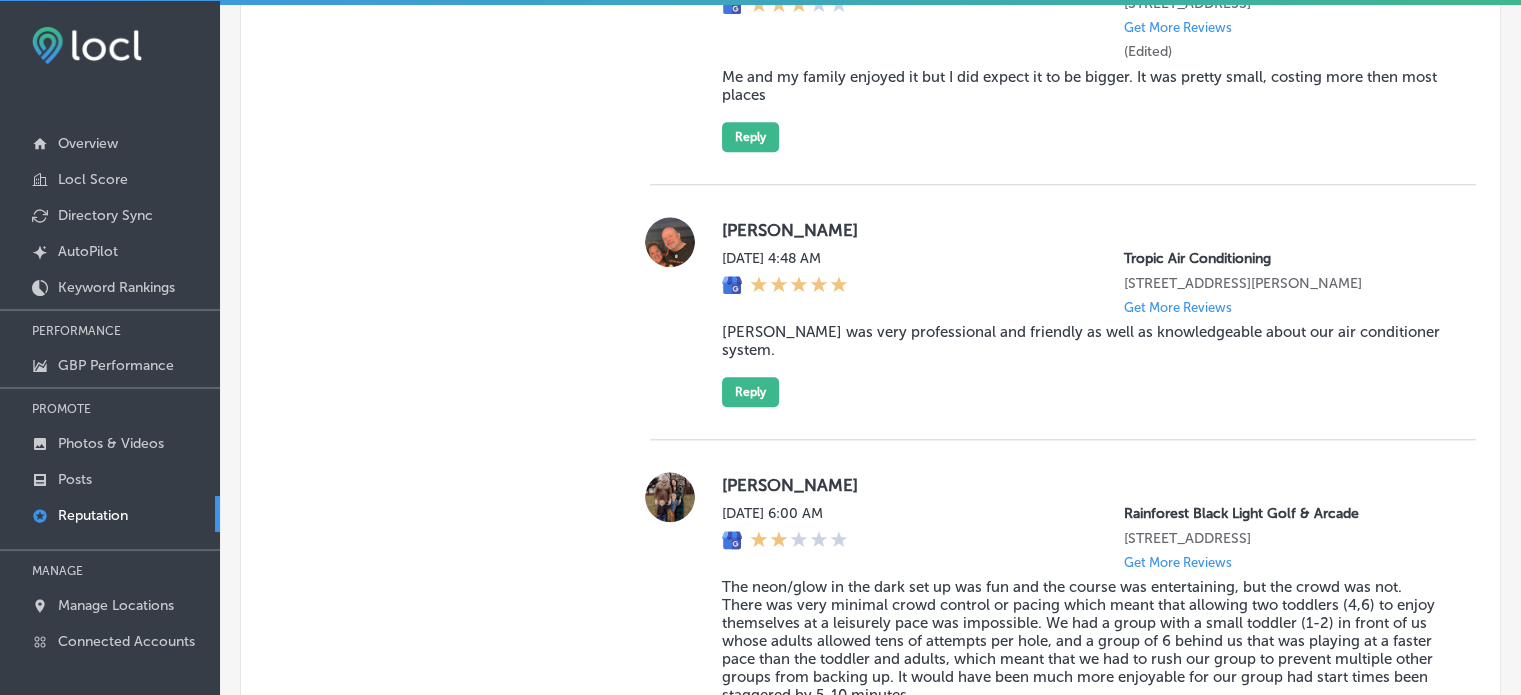 scroll, scrollTop: 2184, scrollLeft: 0, axis: vertical 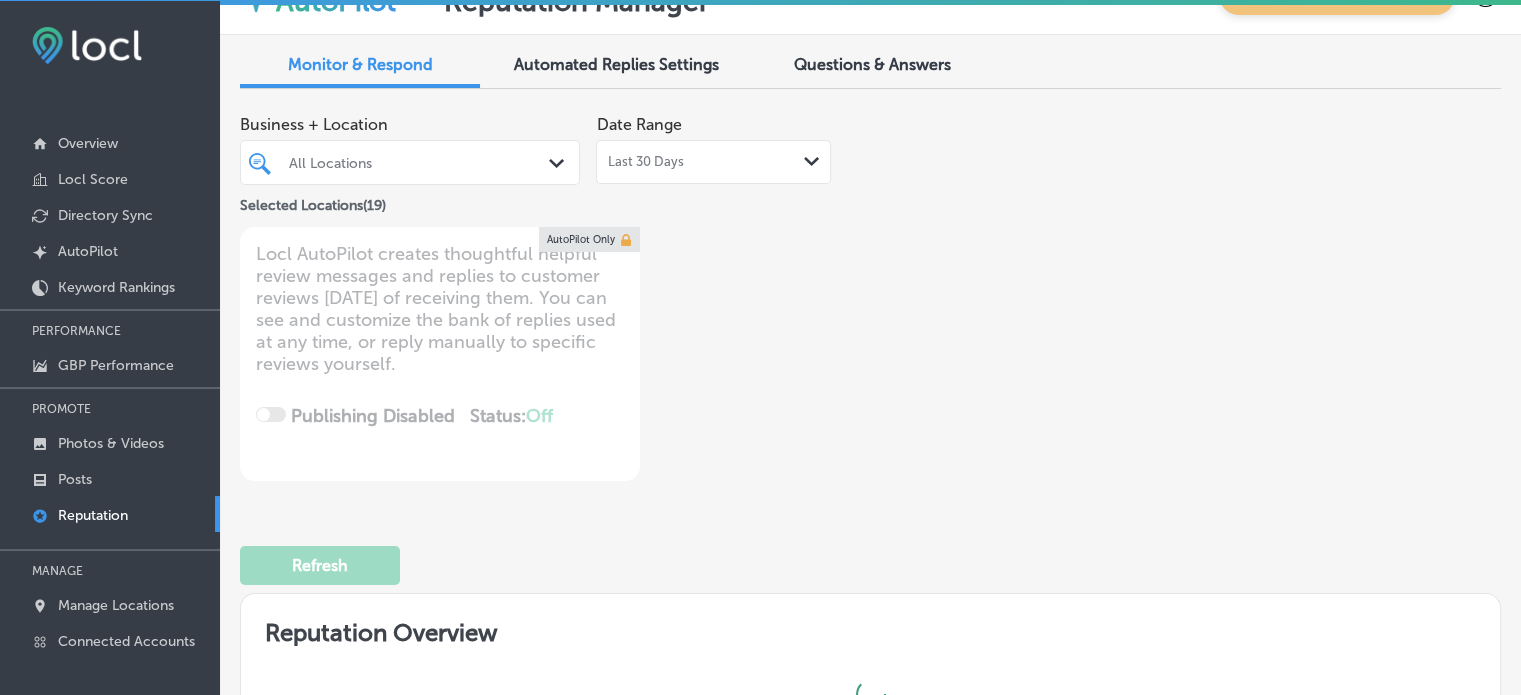 type on "x" 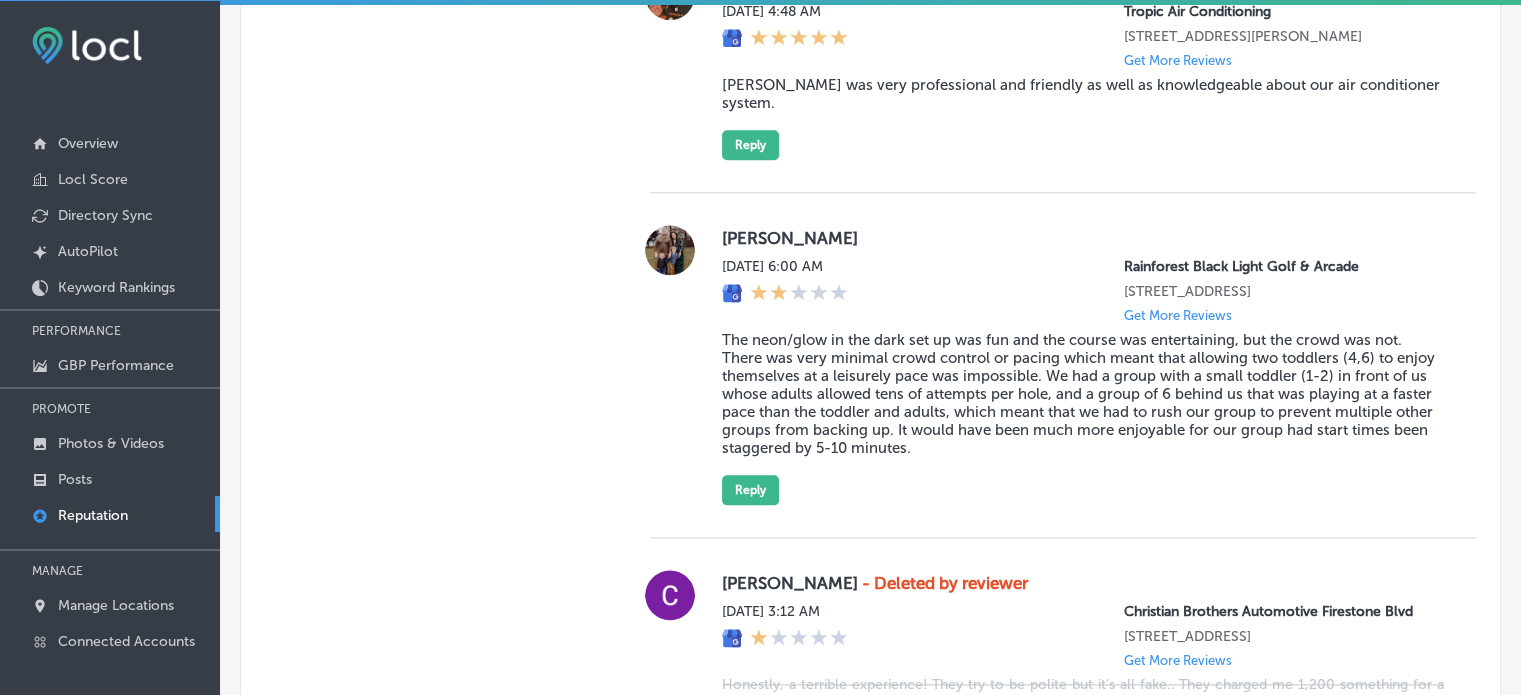 scroll, scrollTop: 2601, scrollLeft: 0, axis: vertical 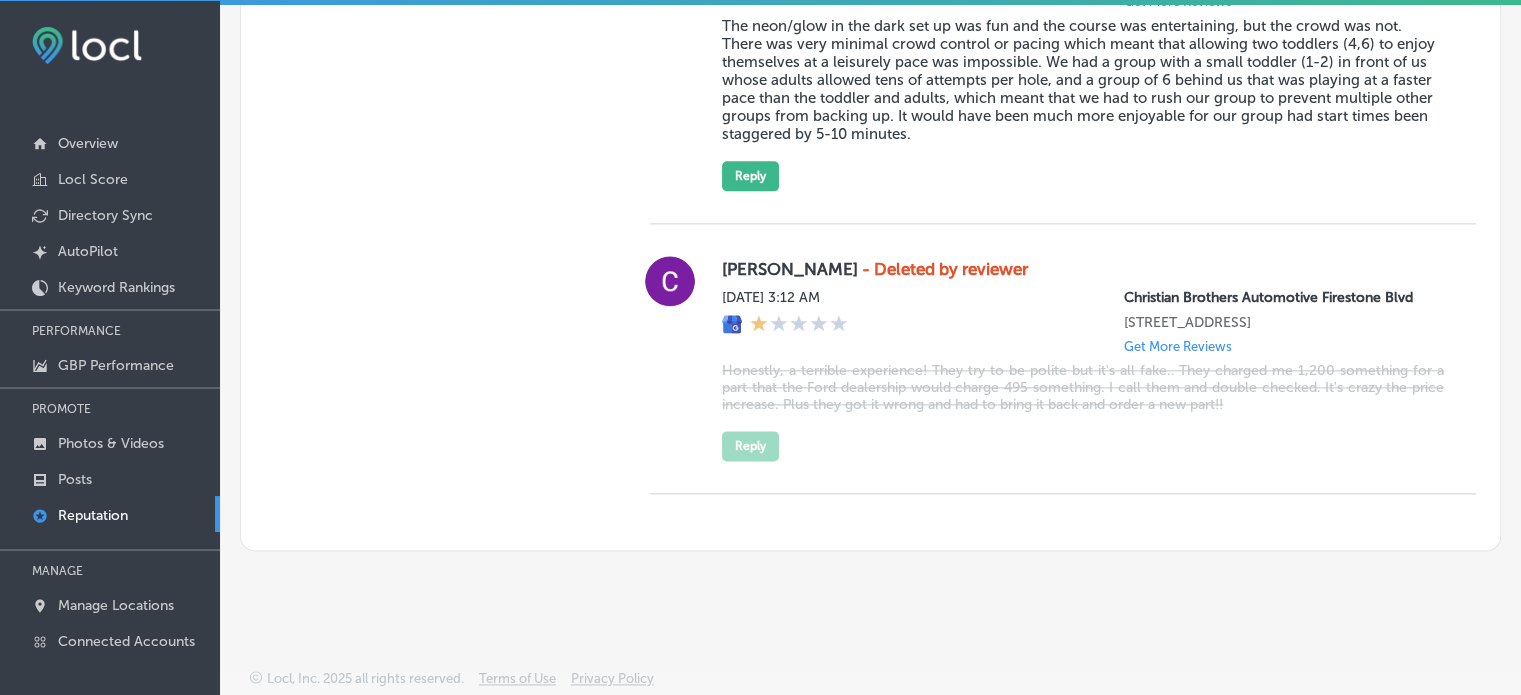 click on "Honestly, a terrible experience!
They try to be polite but it's all fake..
They charged me 1,200 something for a part that the Ford dealership would charge 495 something. I call them and double checked.
It's crazy the price increase.
Plus they got it wrong and had to bring it back and order a new part!!" at bounding box center [1083, 387] 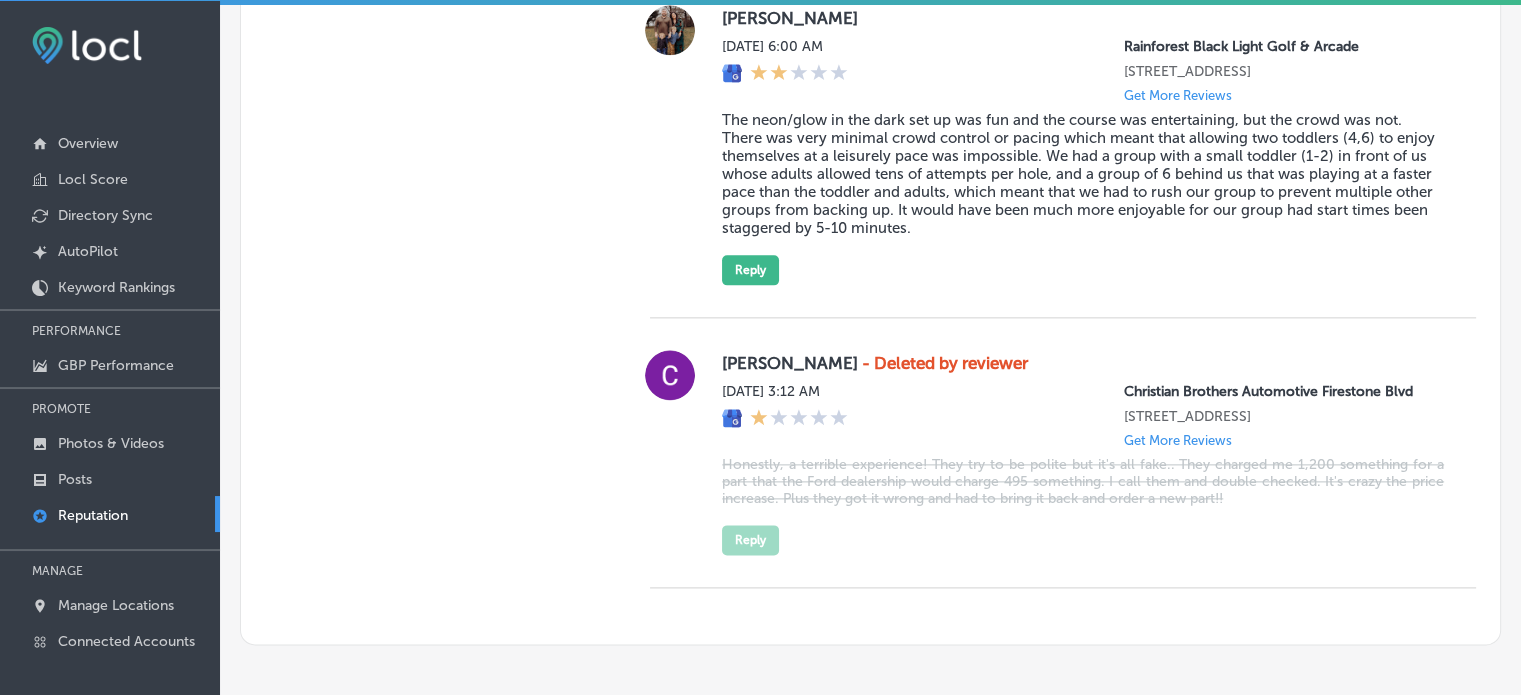 scroll, scrollTop: 2484, scrollLeft: 0, axis: vertical 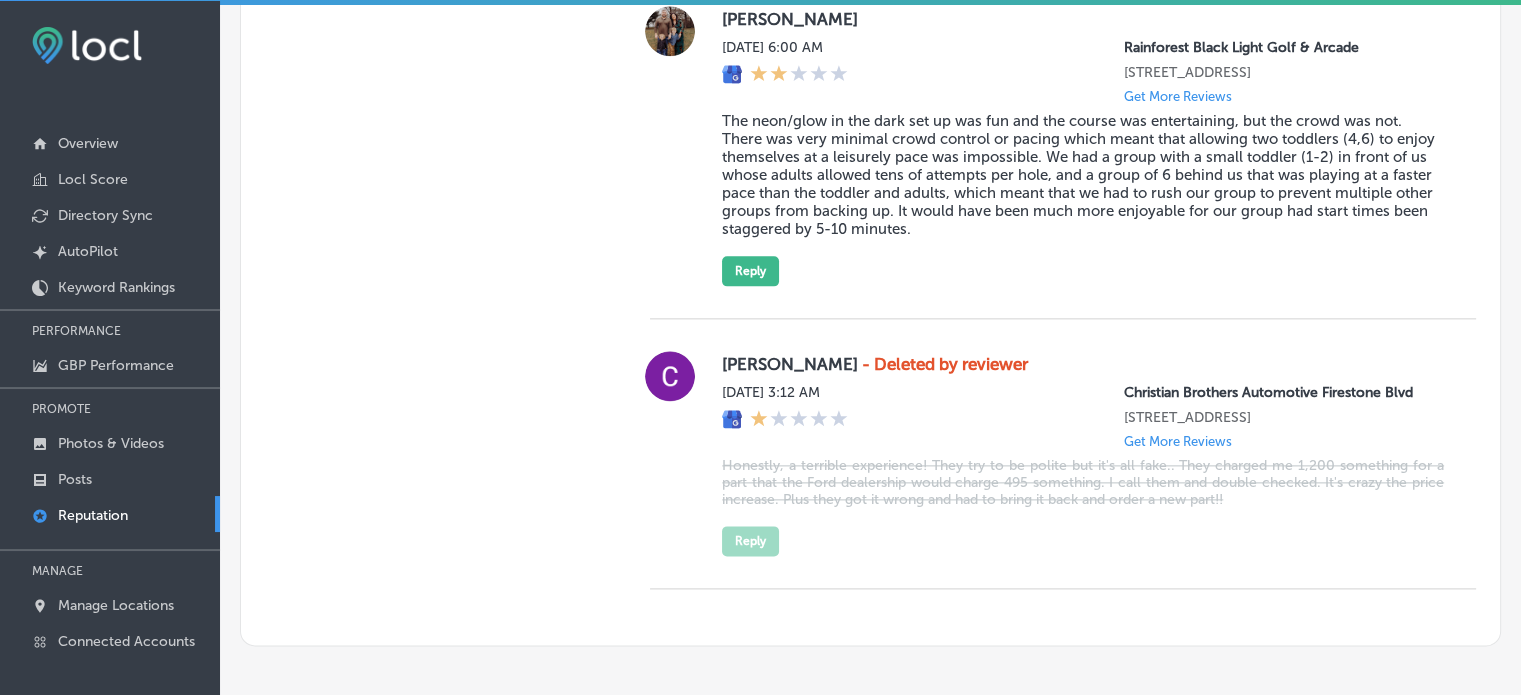 click on "- Deleted by reviewer" at bounding box center (945, 364) 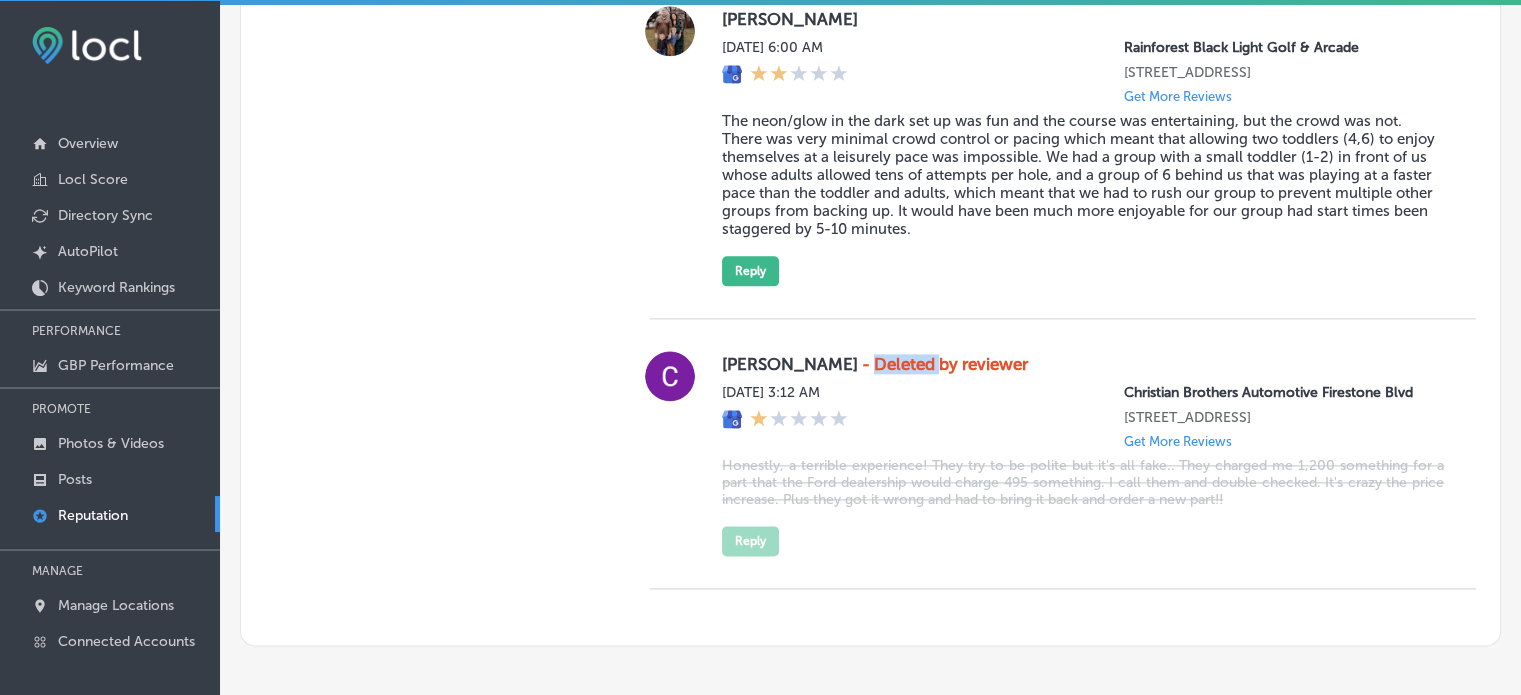 click on "- Deleted by reviewer" at bounding box center (945, 364) 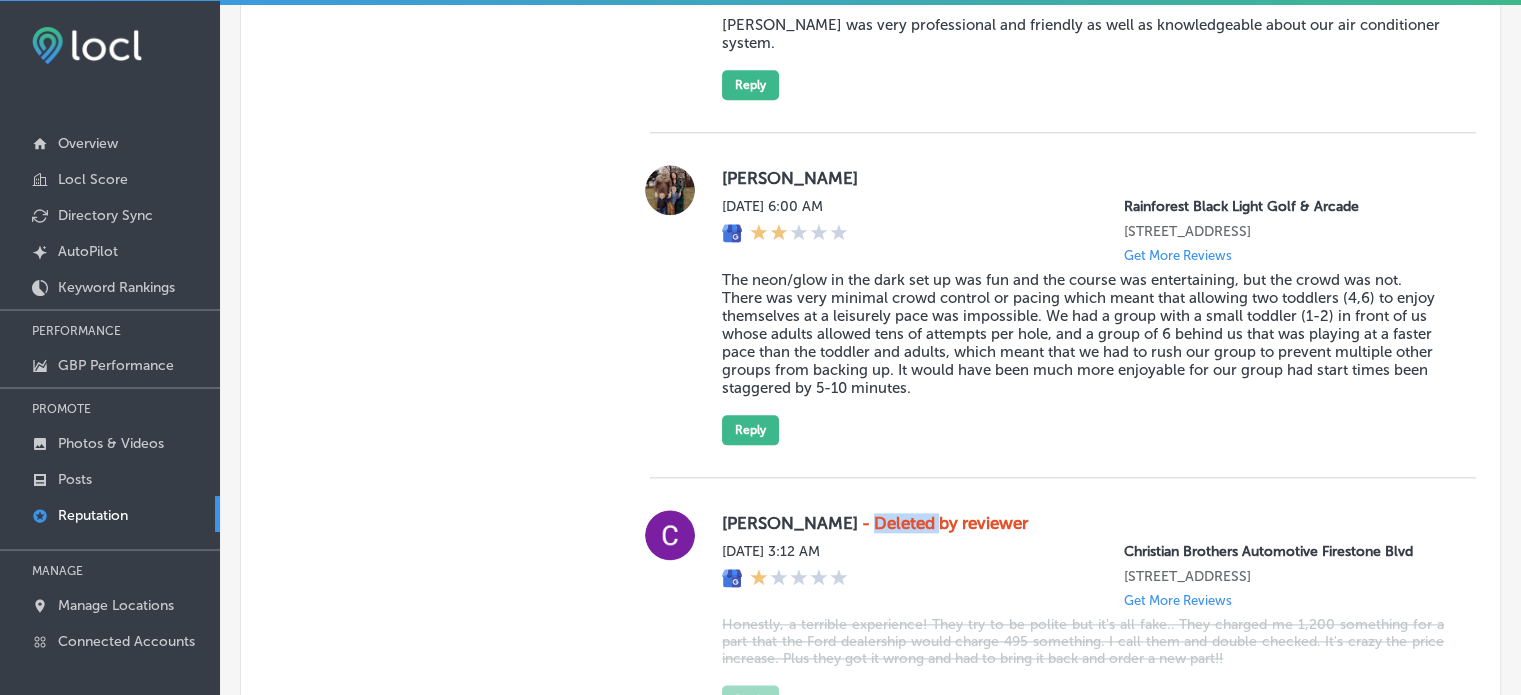 scroll, scrollTop: 0, scrollLeft: 0, axis: both 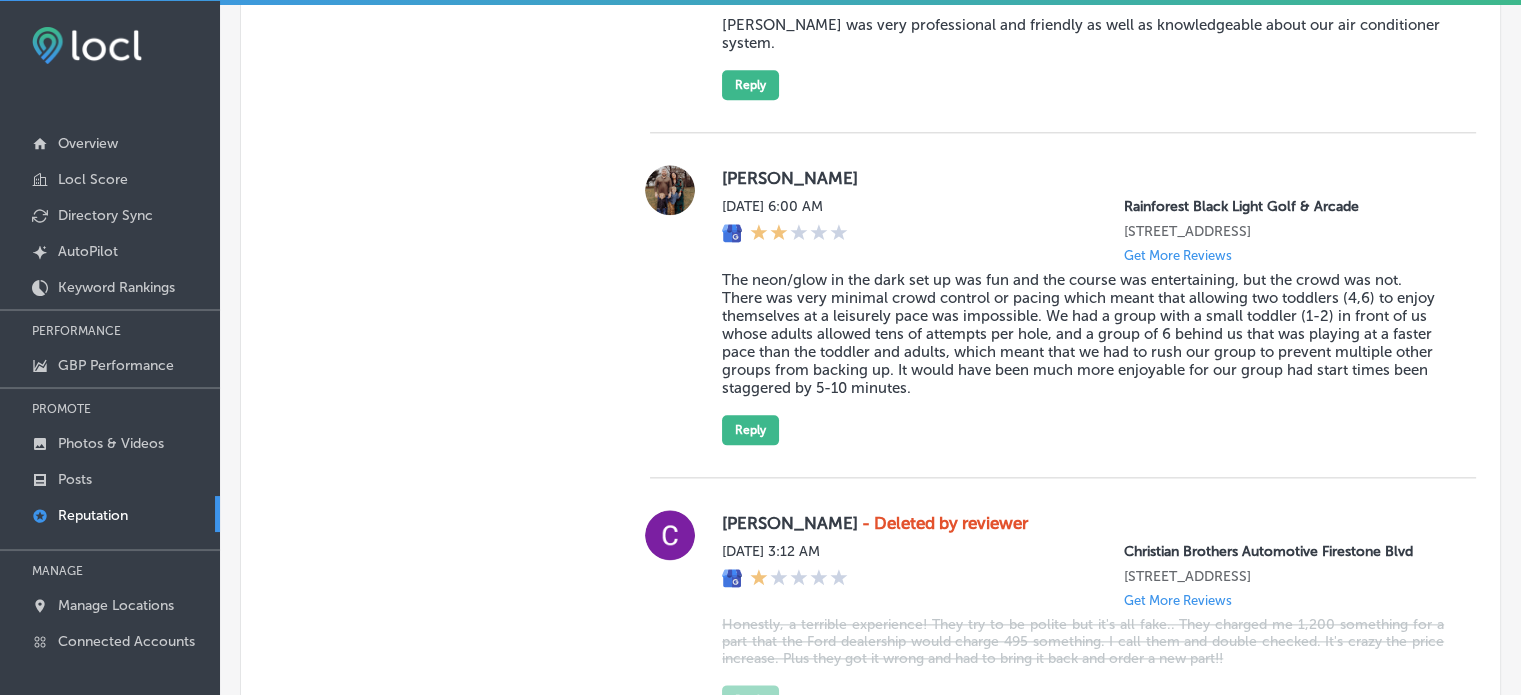 click on "The neon/glow in the dark set up was fun and the course was entertaining, but the crowd was not. There was very minimal crowd control or pacing which meant that allowing two toddlers (4,6) to enjoy themselves at a leisurely pace was impossible. We had a group with a small toddler (1-2) in front of us whose adults allowed tens of attempts per hole, and a group of 6 behind us that was playing at a faster pace than the toddler and adults, which meant that we had to rush our group to prevent multiple other groups from backing up. It would have been much more enjoyable for our group had start times been staggered by 5-10 minutes." at bounding box center (1083, 334) 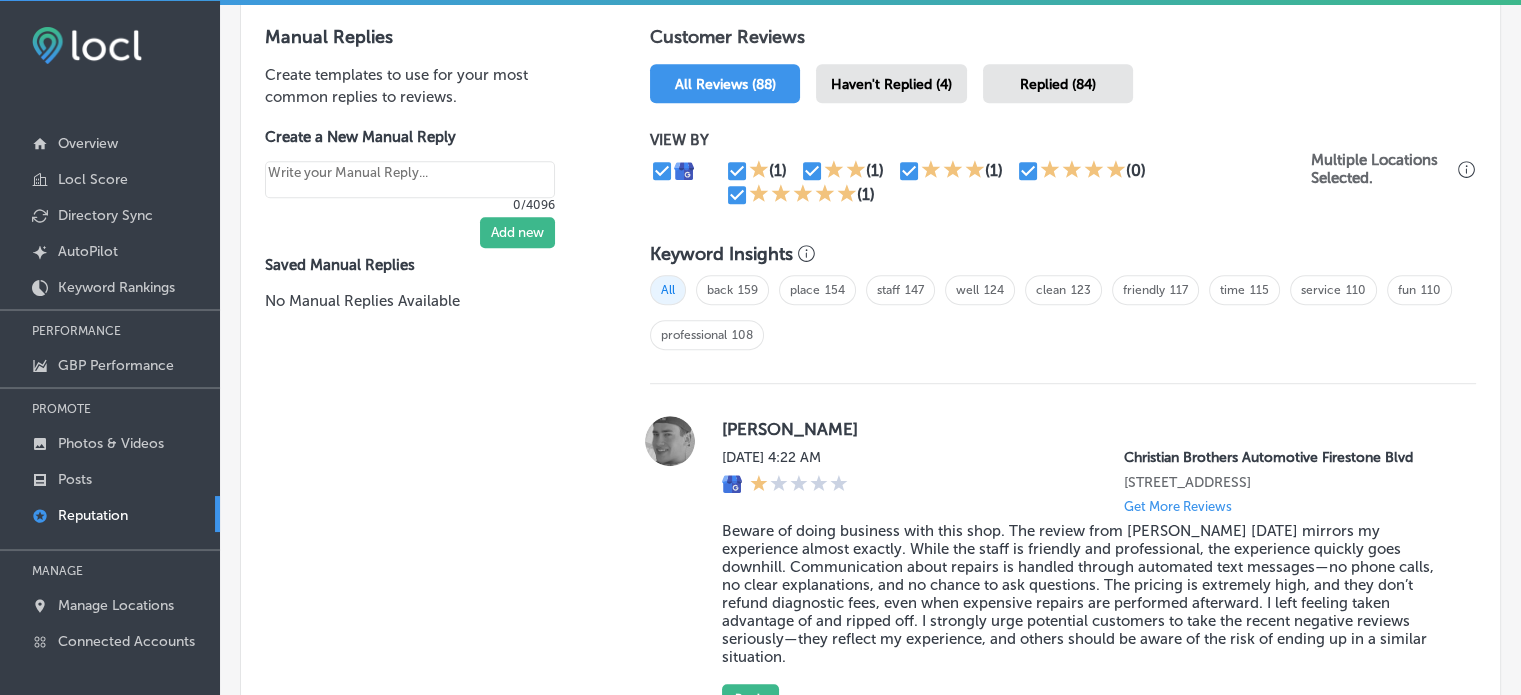 scroll, scrollTop: 1425, scrollLeft: 0, axis: vertical 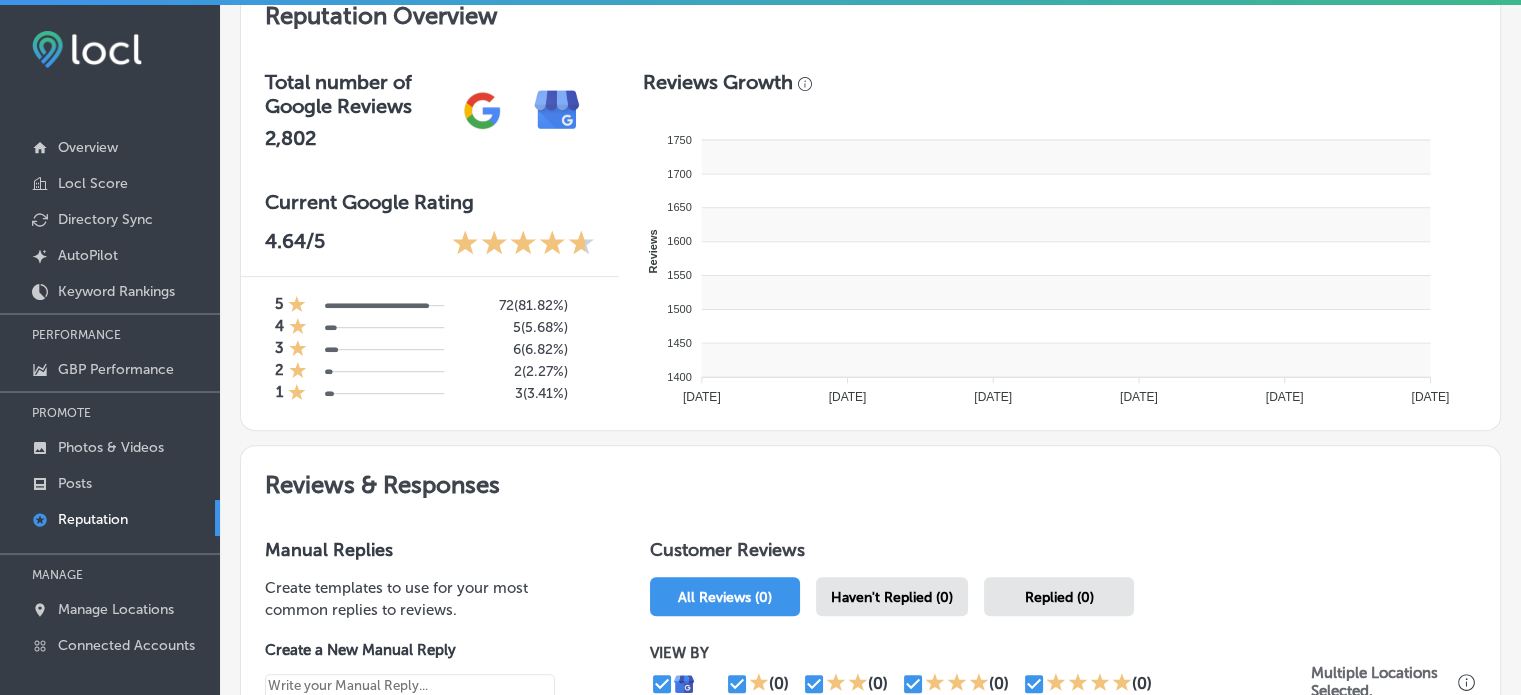 type on "x" 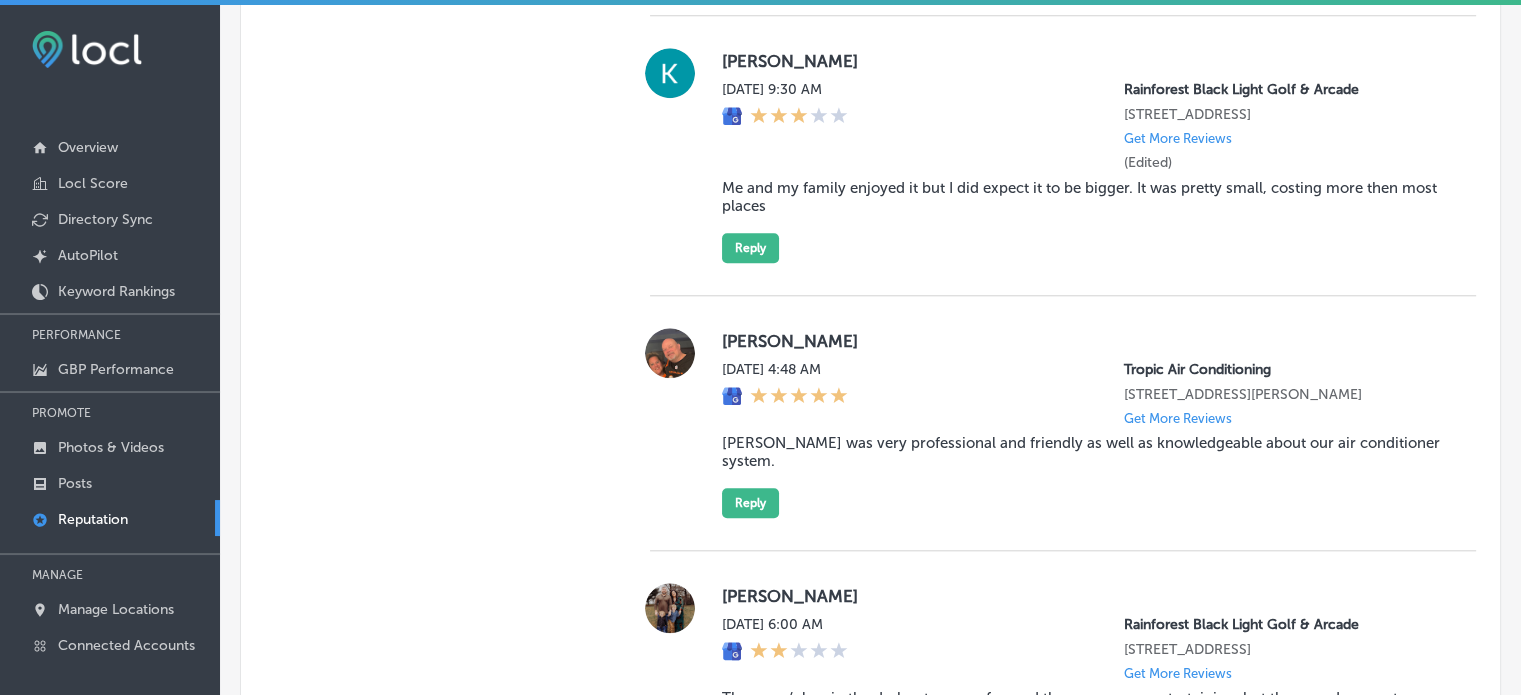 scroll, scrollTop: 1910, scrollLeft: 0, axis: vertical 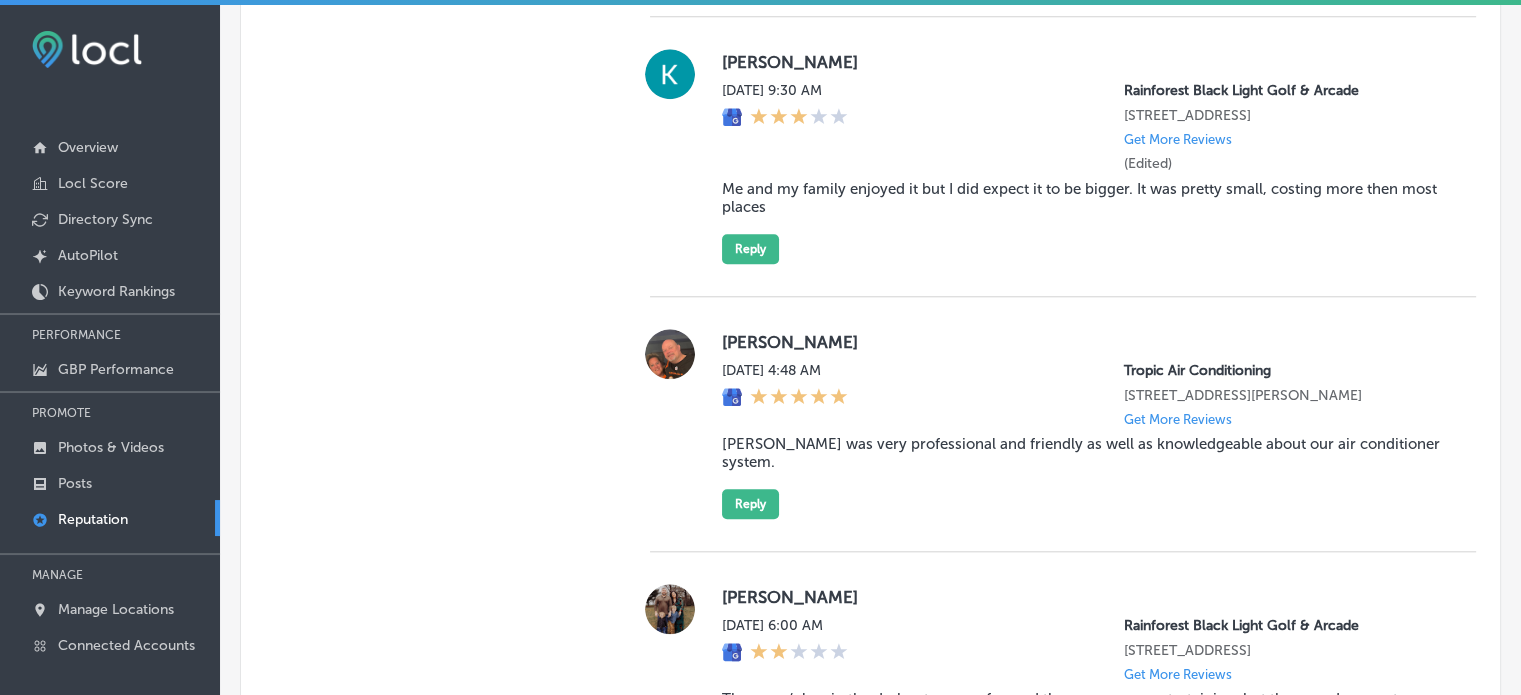 click on "[PERSON_NAME][DATE] 4:48 AM Tropic Air Conditioning [STREET_ADDRESS][PERSON_NAME] Get More Reviews [PERSON_NAME] was very professional and friendly as well as knowledgeable about our air conditioner system. Reply" at bounding box center [1083, 424] 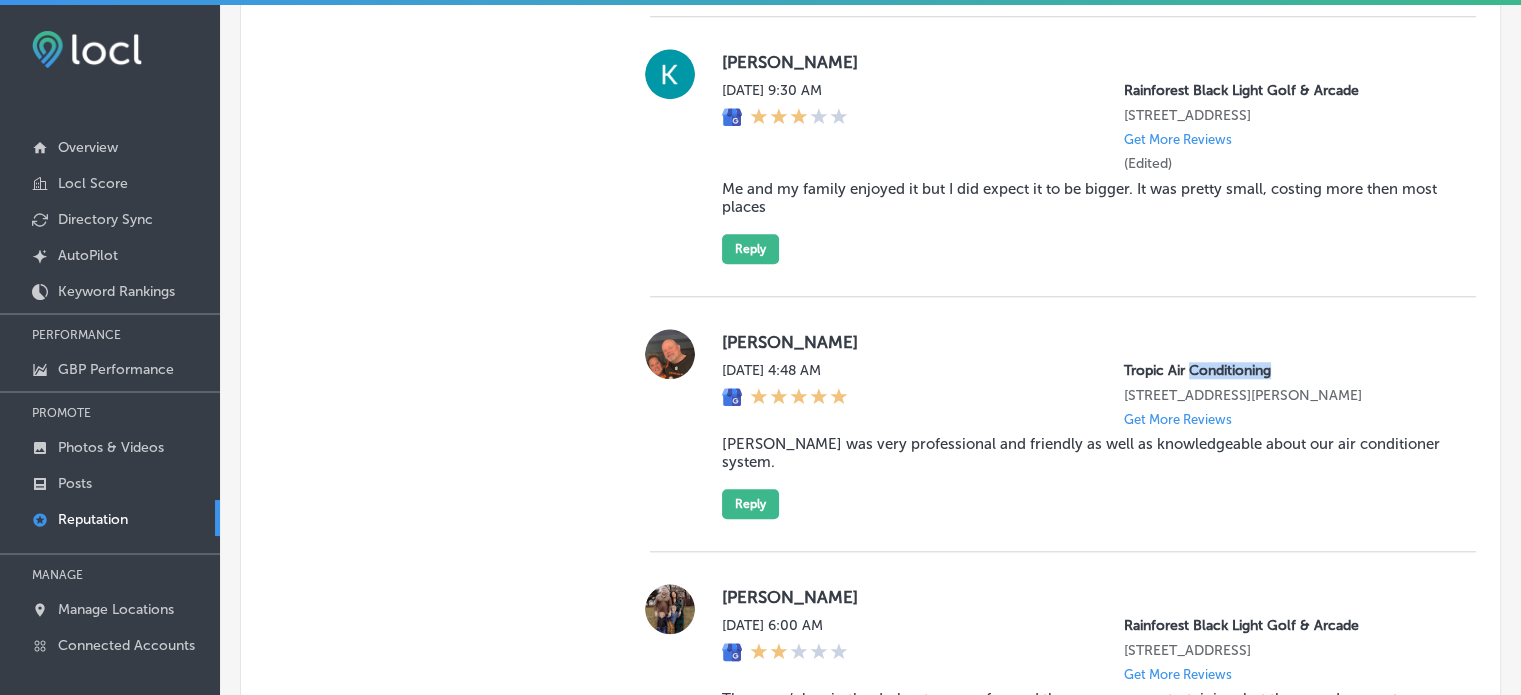 click on "[PERSON_NAME][DATE] 4:48 AM Tropic Air Conditioning [STREET_ADDRESS][PERSON_NAME] Get More Reviews [PERSON_NAME] was very professional and friendly as well as knowledgeable about our air conditioner system. Reply" at bounding box center (1083, 424) 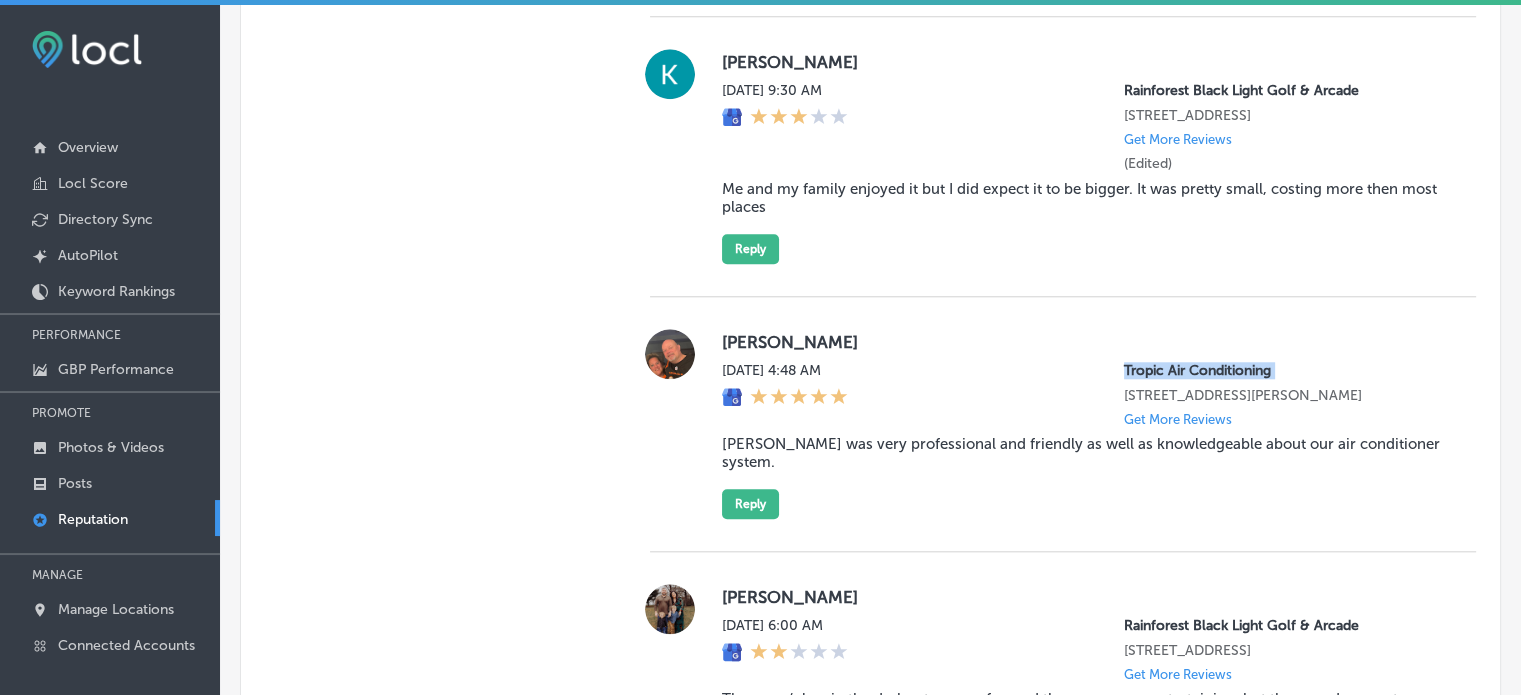 click on "[PERSON_NAME][DATE] 4:48 AM Tropic Air Conditioning [STREET_ADDRESS][PERSON_NAME] Get More Reviews [PERSON_NAME] was very professional and friendly as well as knowledgeable about our air conditioner system. Reply" at bounding box center (1083, 424) 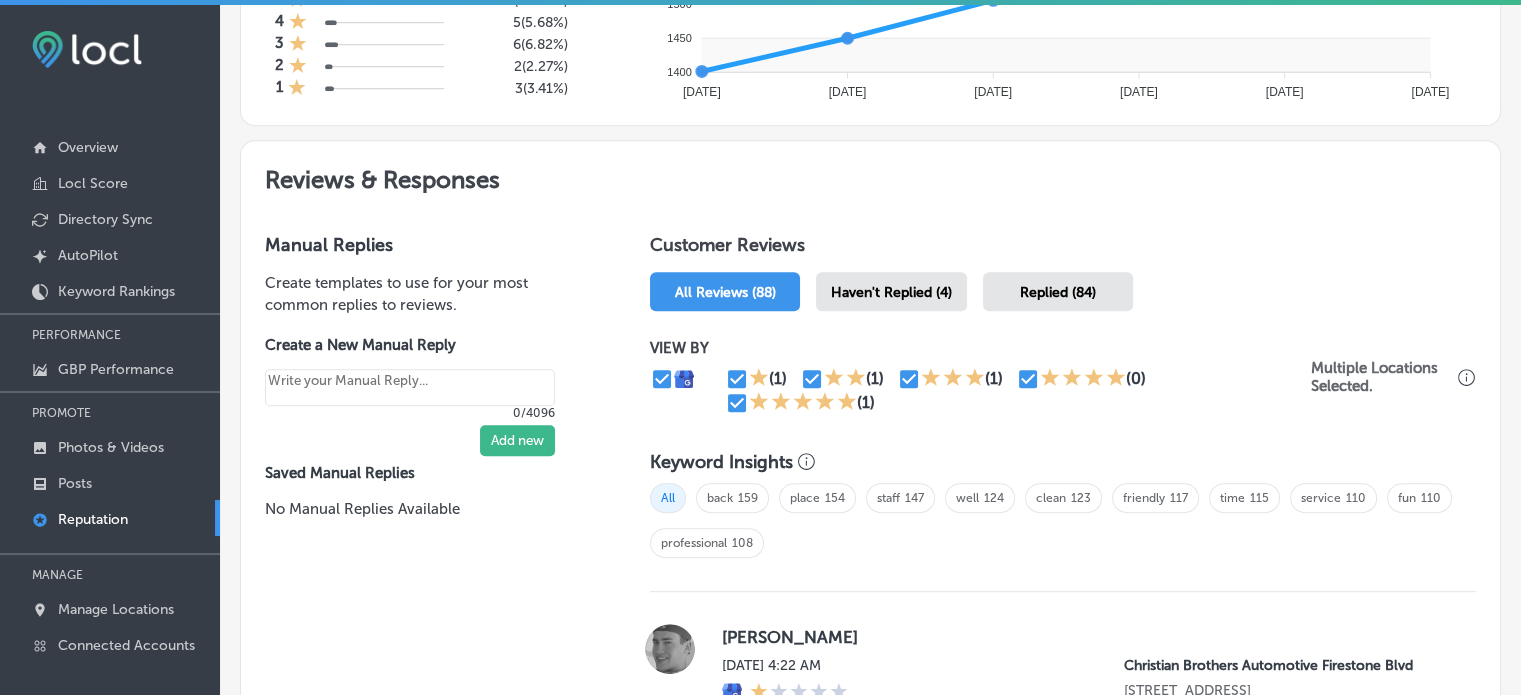 scroll, scrollTop: 772, scrollLeft: 0, axis: vertical 